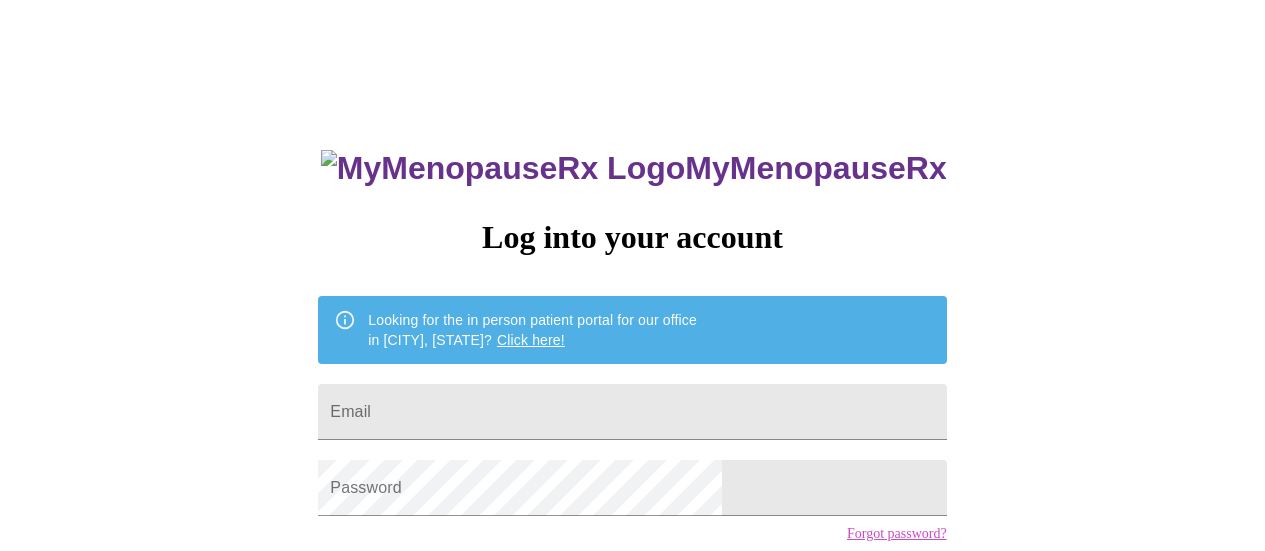 scroll, scrollTop: 0, scrollLeft: 0, axis: both 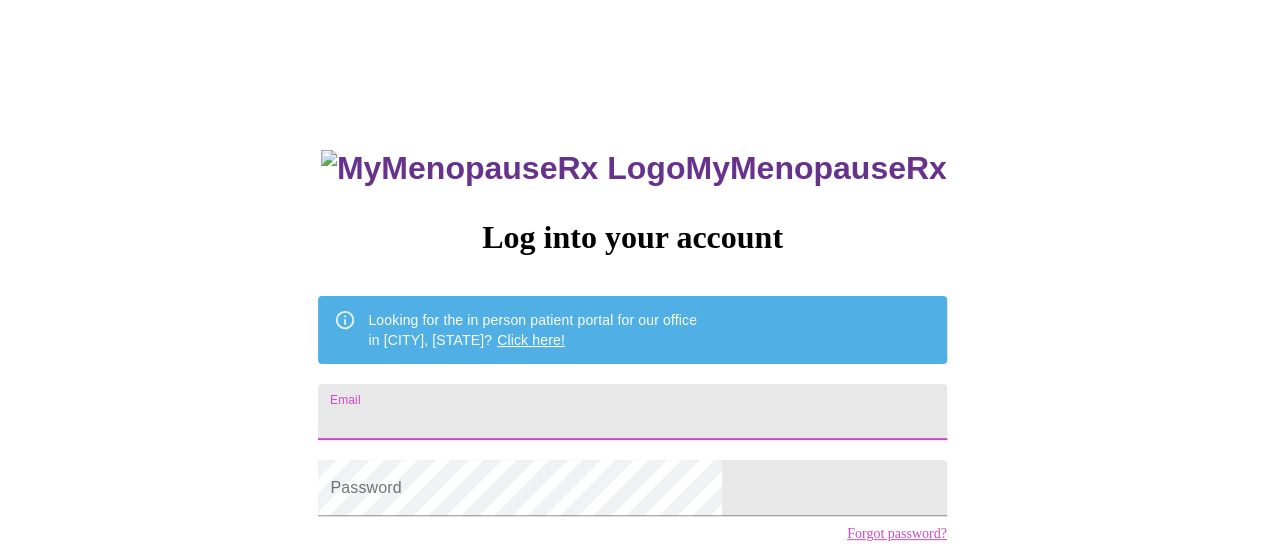 click on "Email" at bounding box center [632, 412] 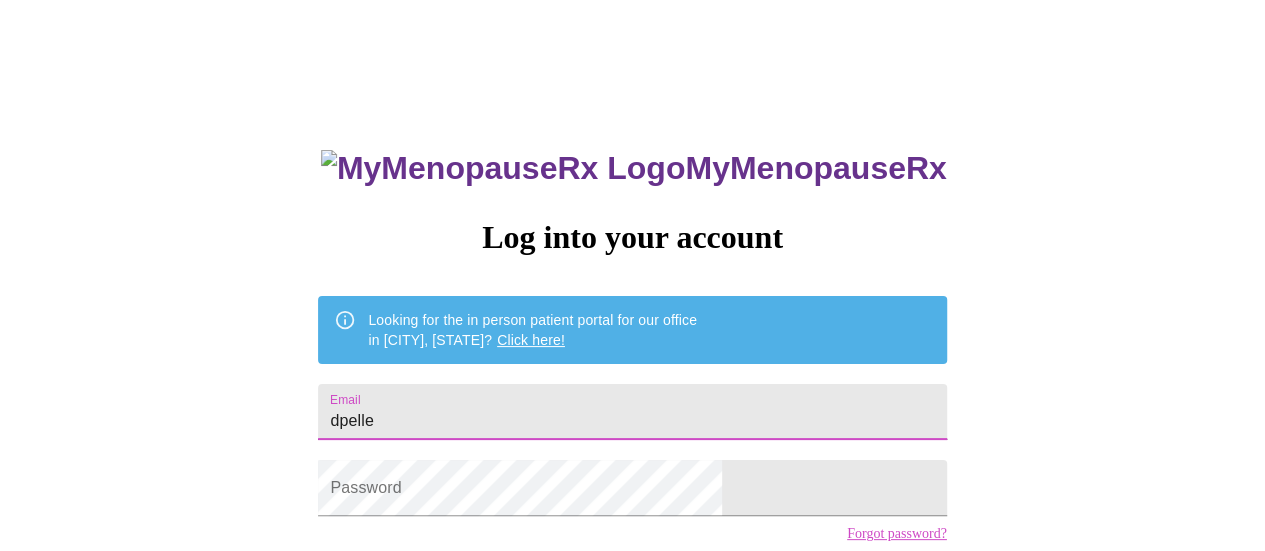 type on "Reset Password" 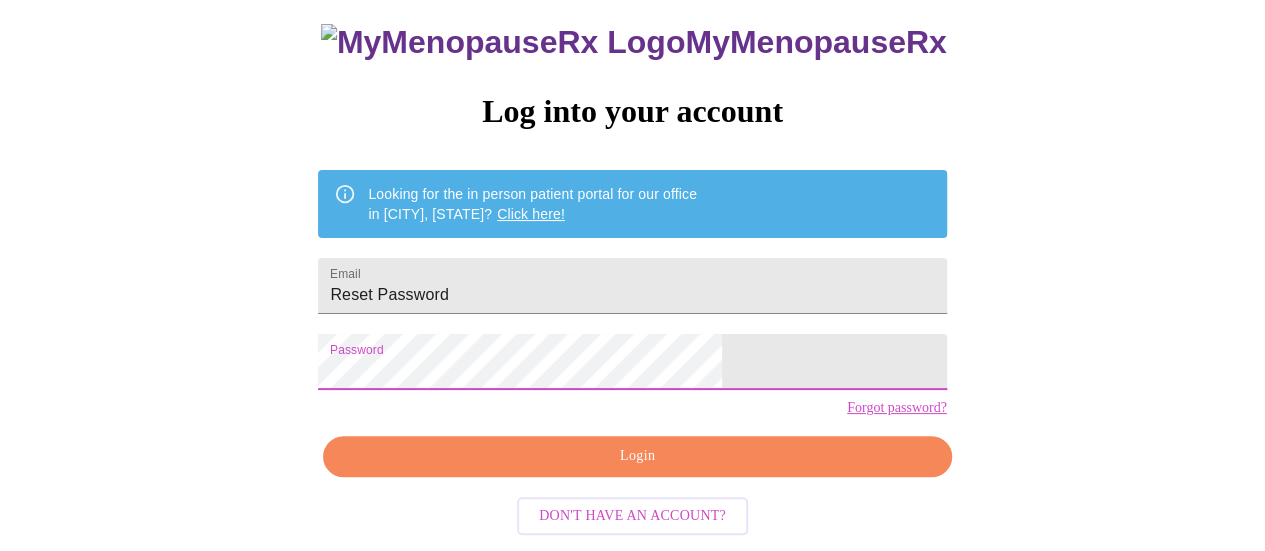 scroll, scrollTop: 153, scrollLeft: 0, axis: vertical 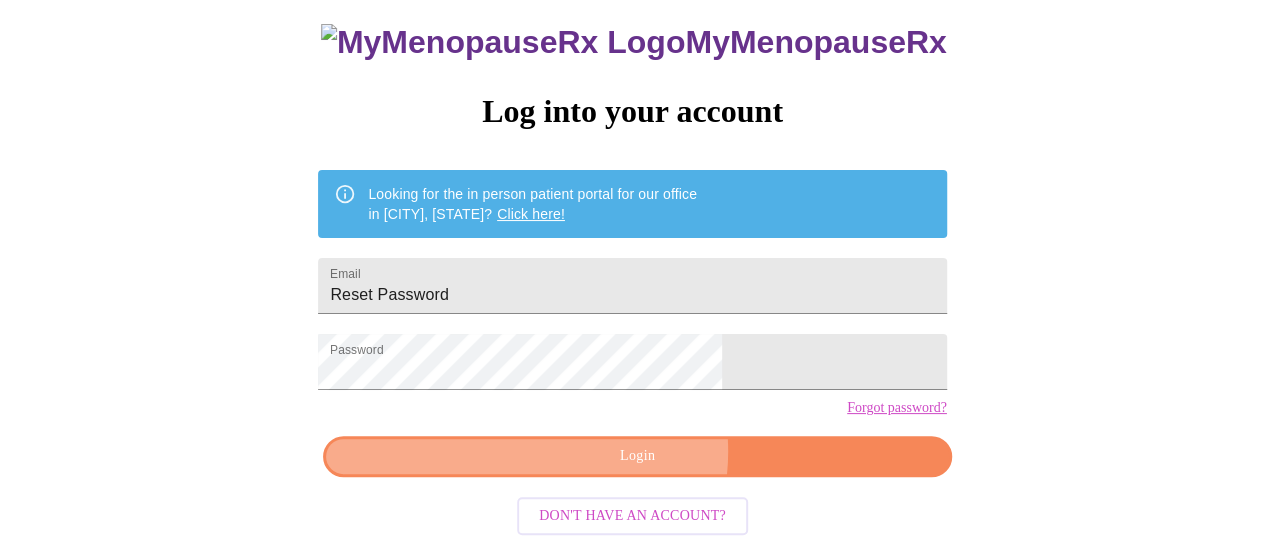 click on "Login" at bounding box center [637, 456] 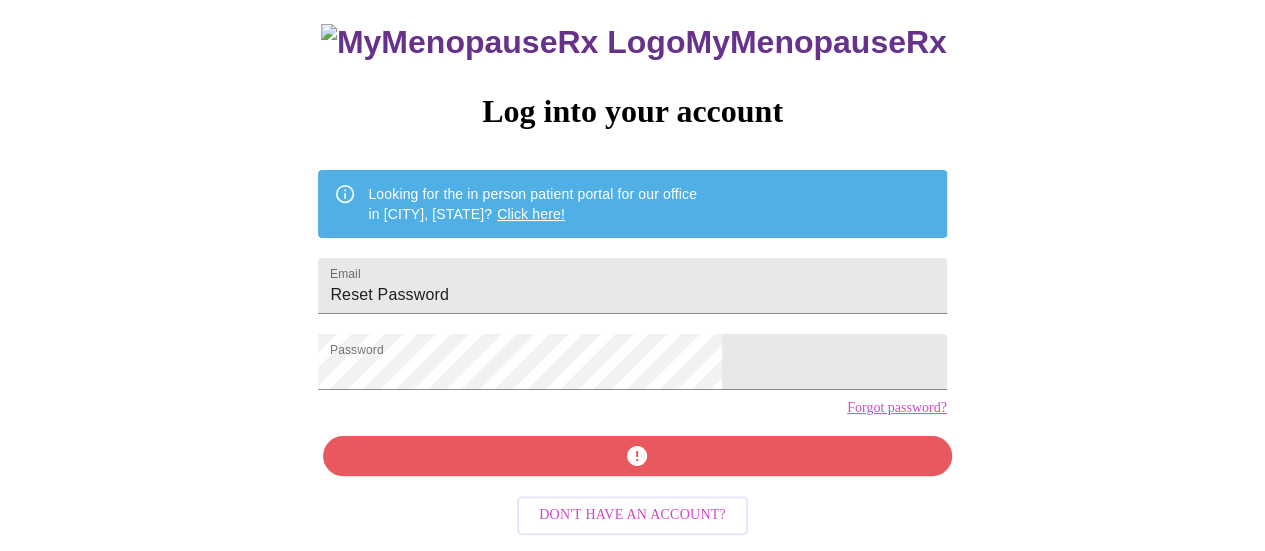 scroll, scrollTop: 153, scrollLeft: 0, axis: vertical 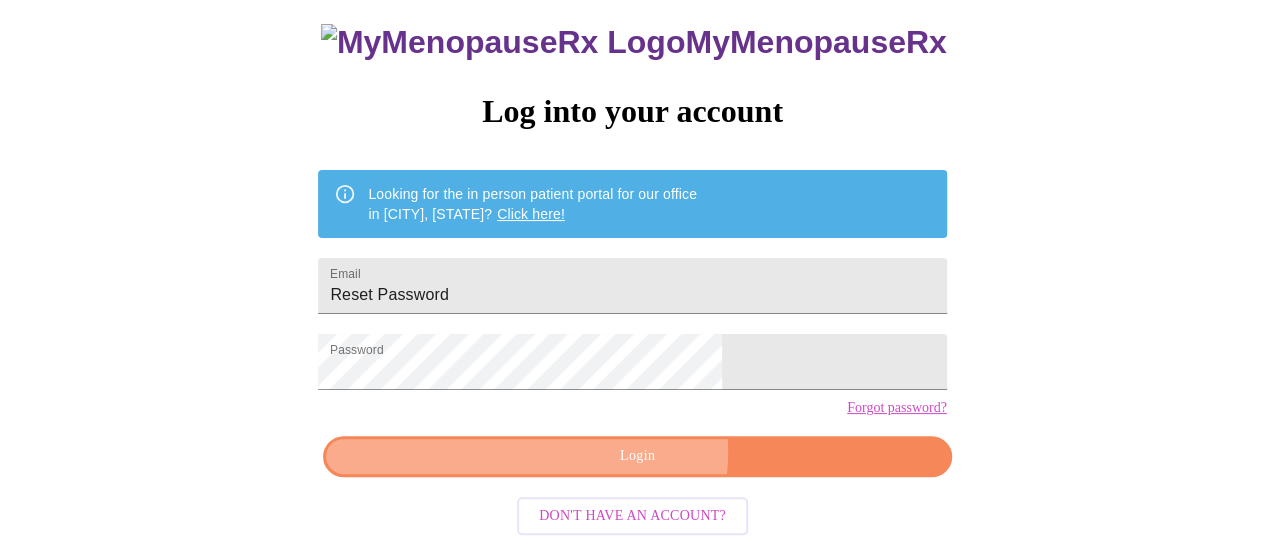 click on "Login" at bounding box center (637, 456) 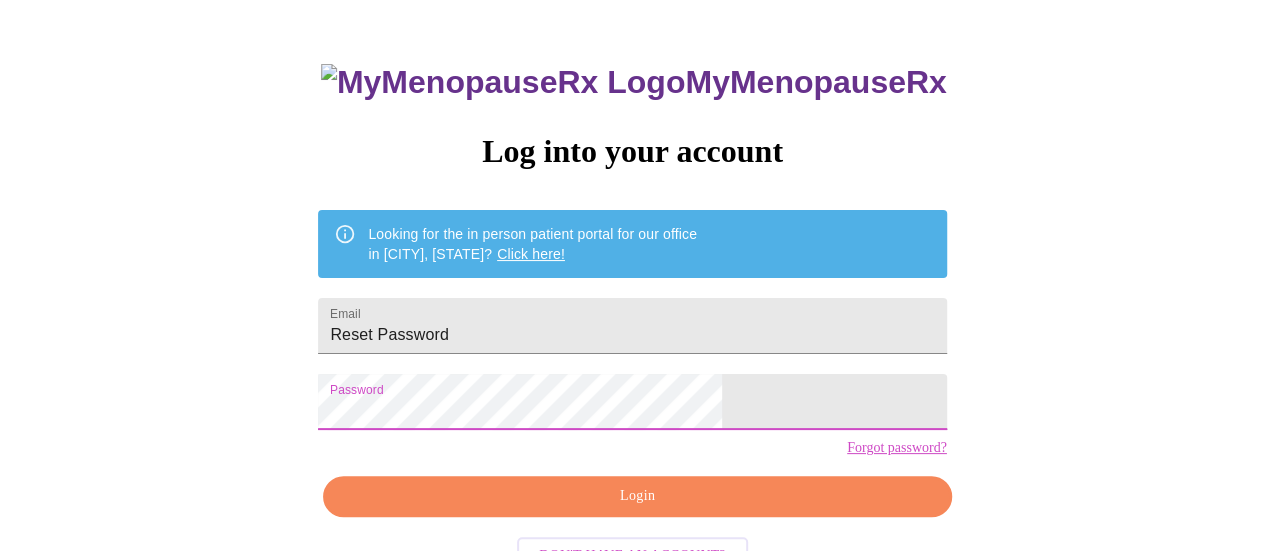 scroll, scrollTop: 72, scrollLeft: 0, axis: vertical 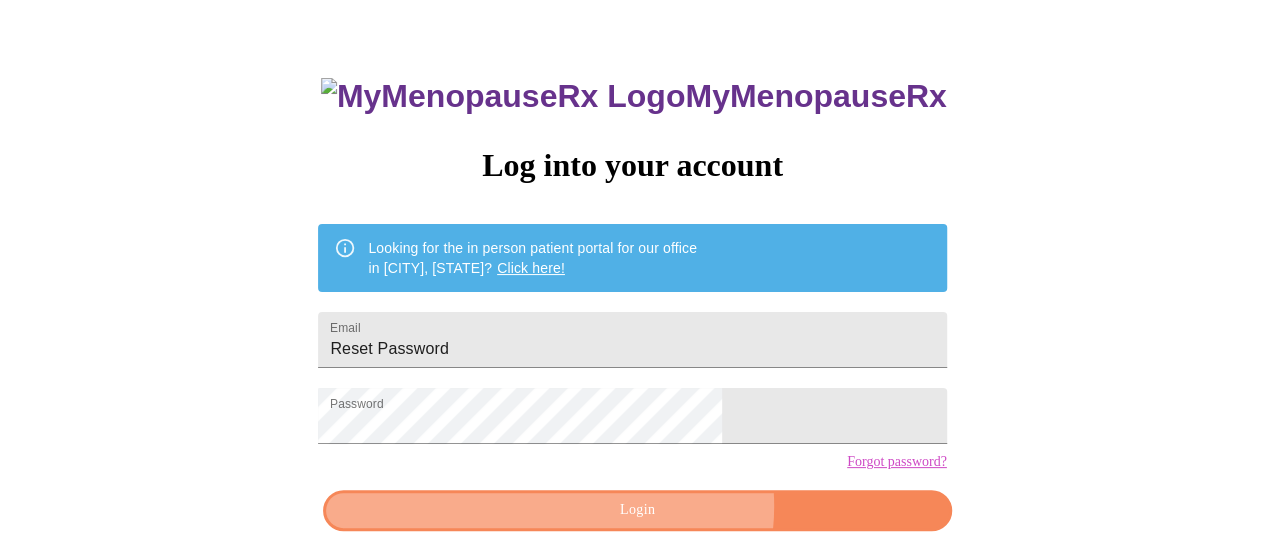click on "Login" at bounding box center (637, 510) 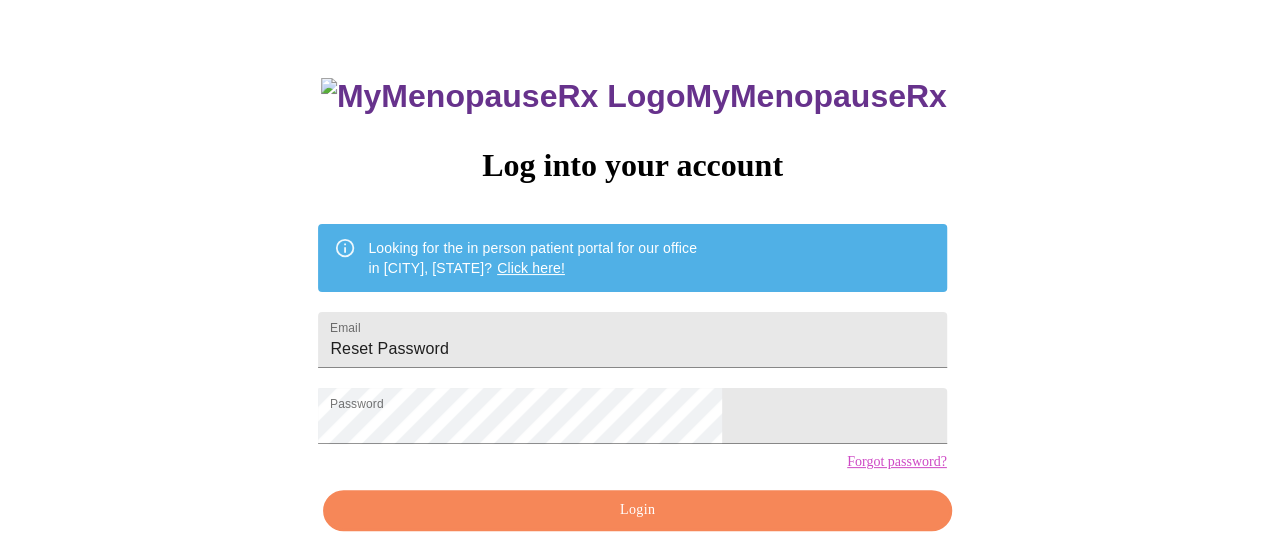 click on "Forgot password?" at bounding box center [897, 462] 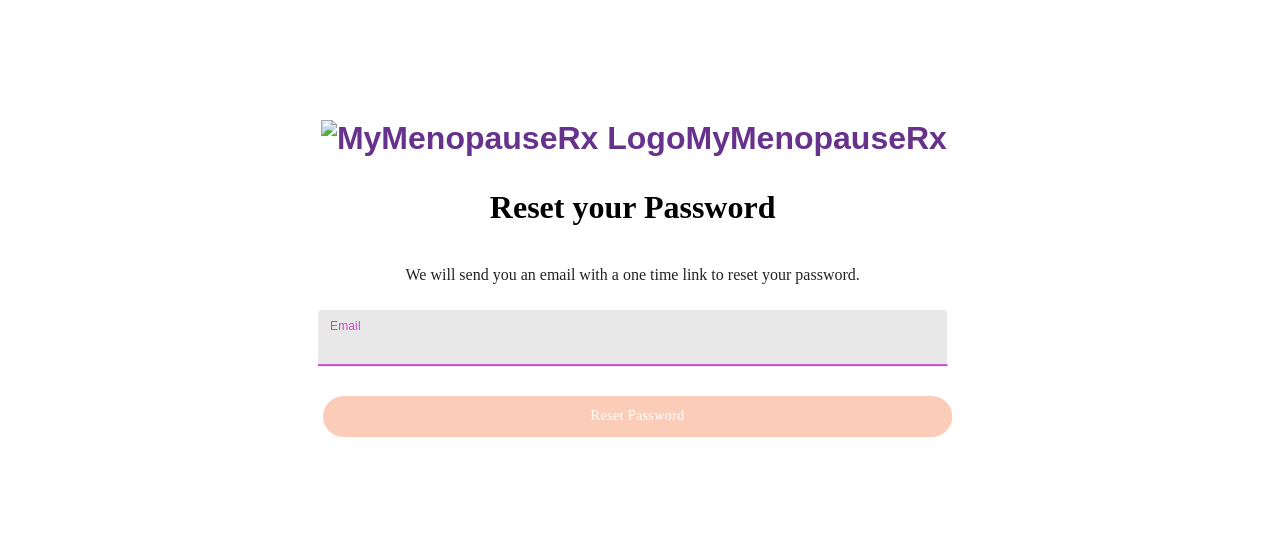 click on "Email" at bounding box center (632, 338) 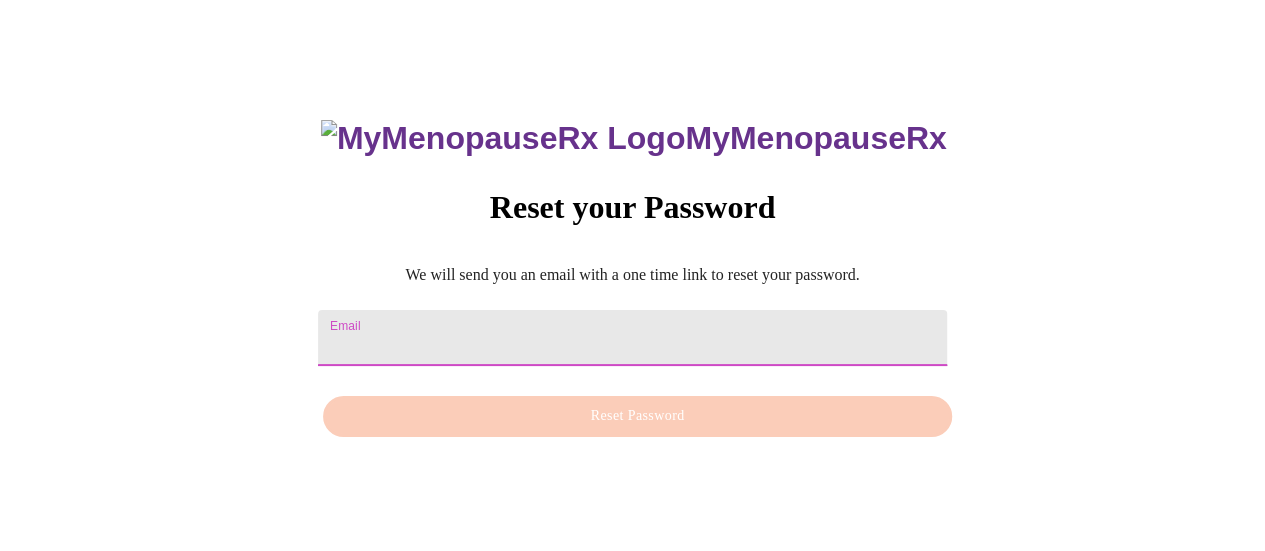 type on "[EMAIL]" 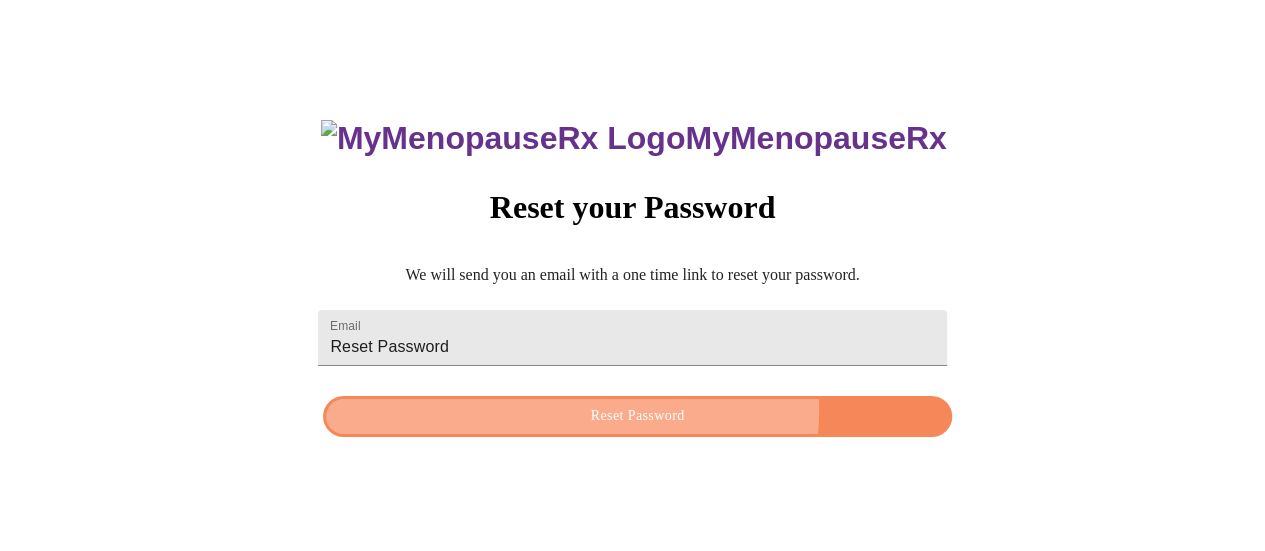 click on "Reset Password" at bounding box center (637, 416) 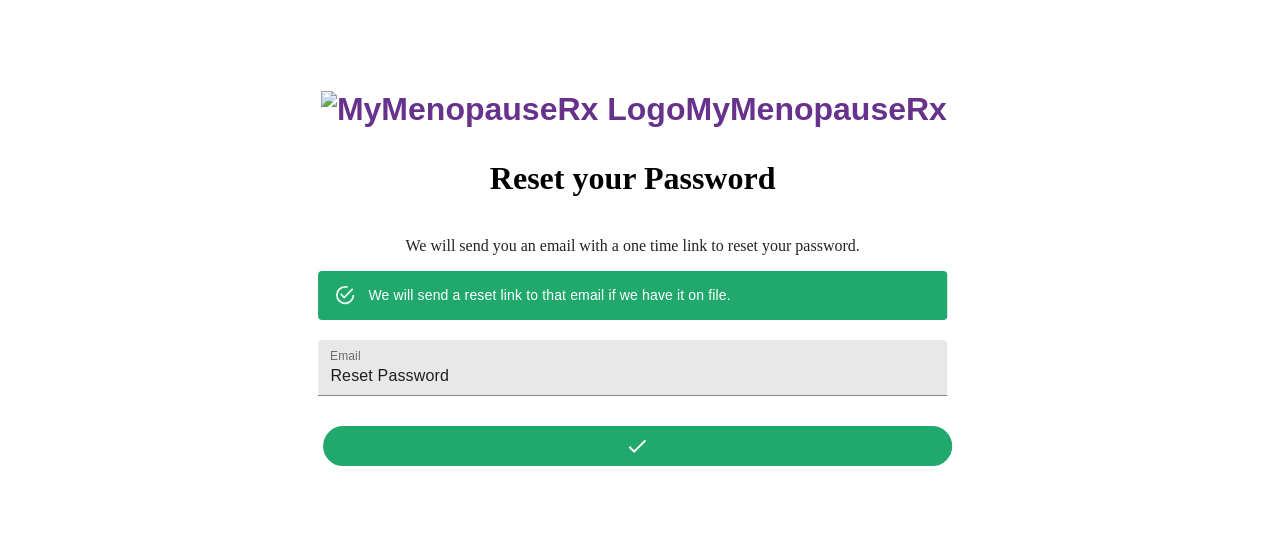 scroll, scrollTop: 0, scrollLeft: 0, axis: both 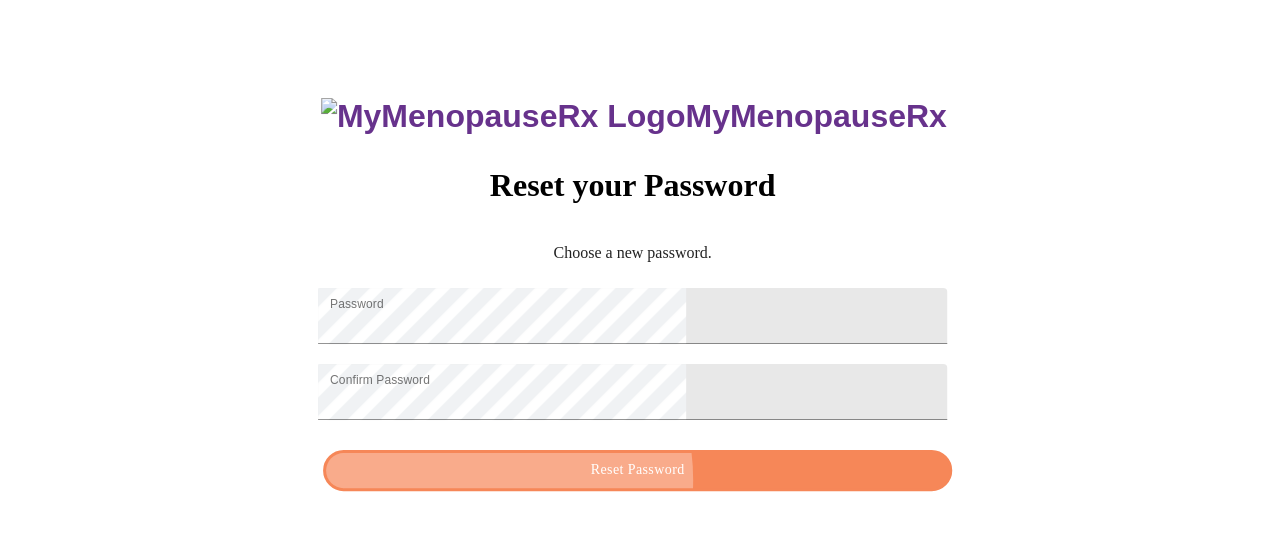 click on "Reset Password" at bounding box center (637, 470) 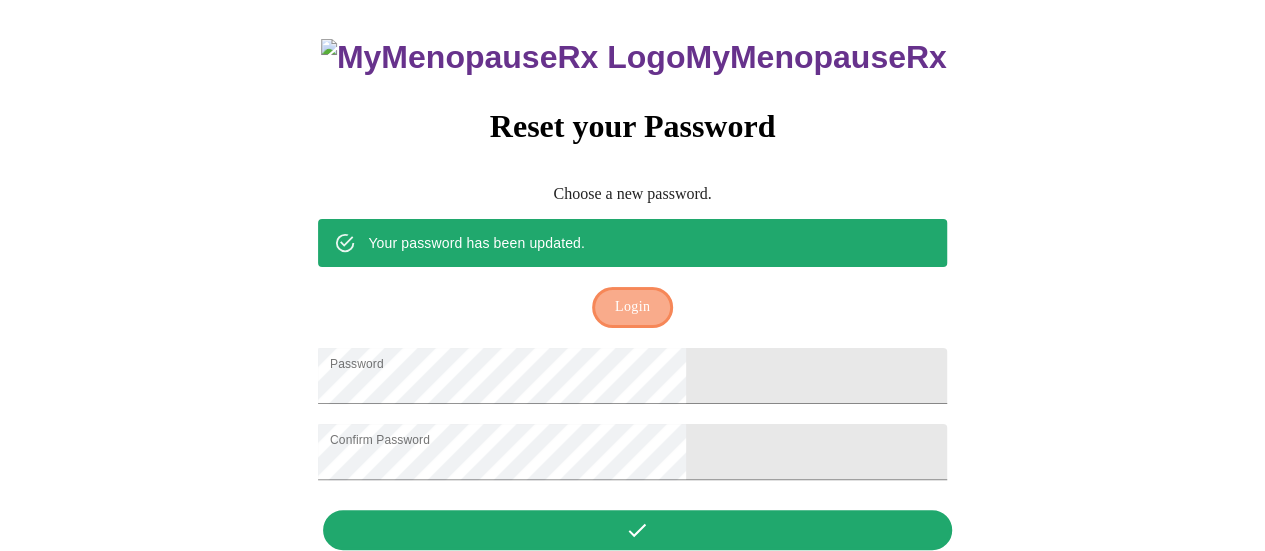 click on "Login" at bounding box center (632, 307) 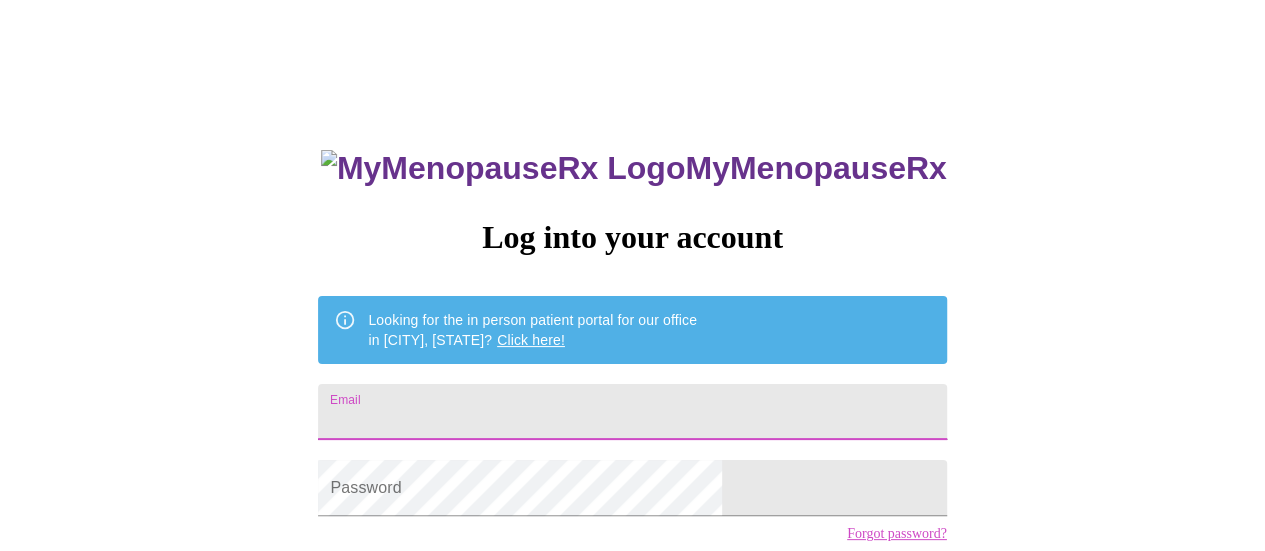 click on "Email" at bounding box center (632, 412) 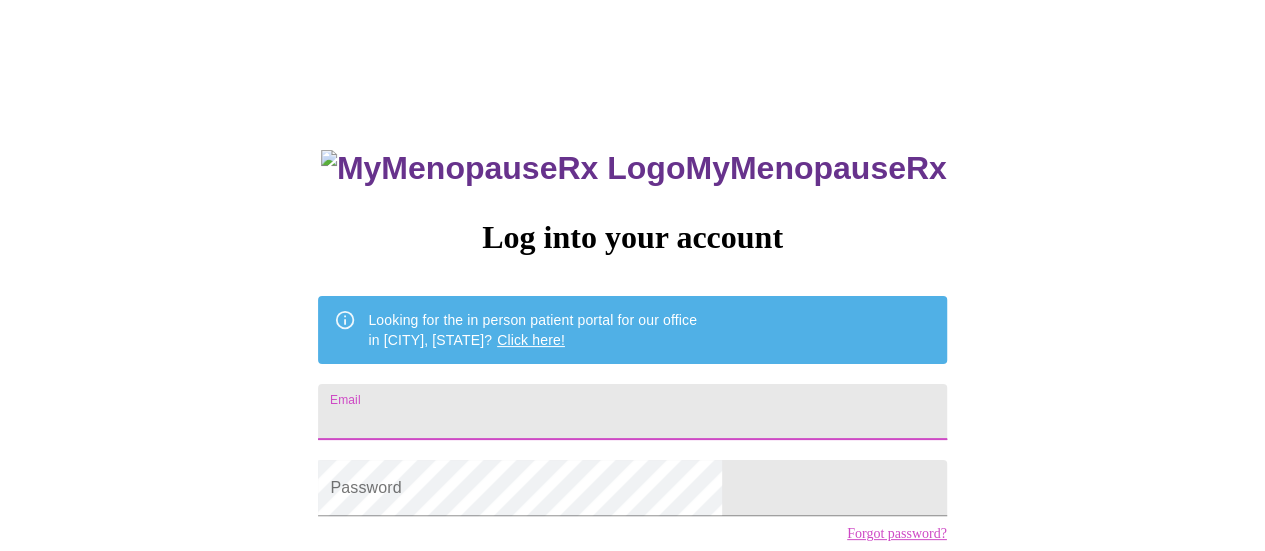 type on "dpellegrino21@comcast.net" 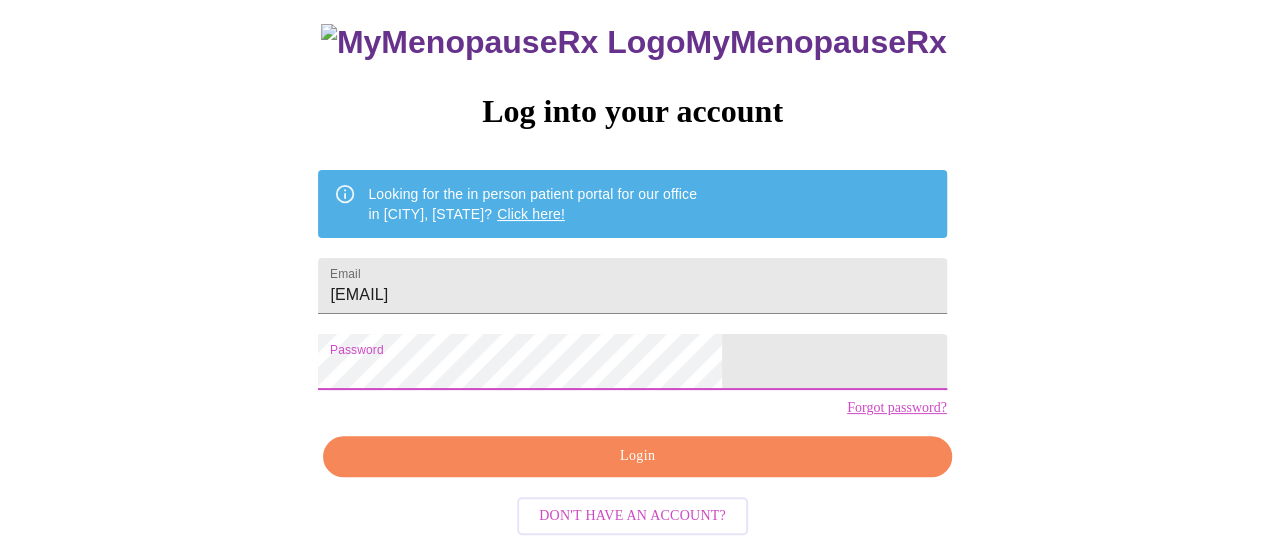 scroll, scrollTop: 153, scrollLeft: 0, axis: vertical 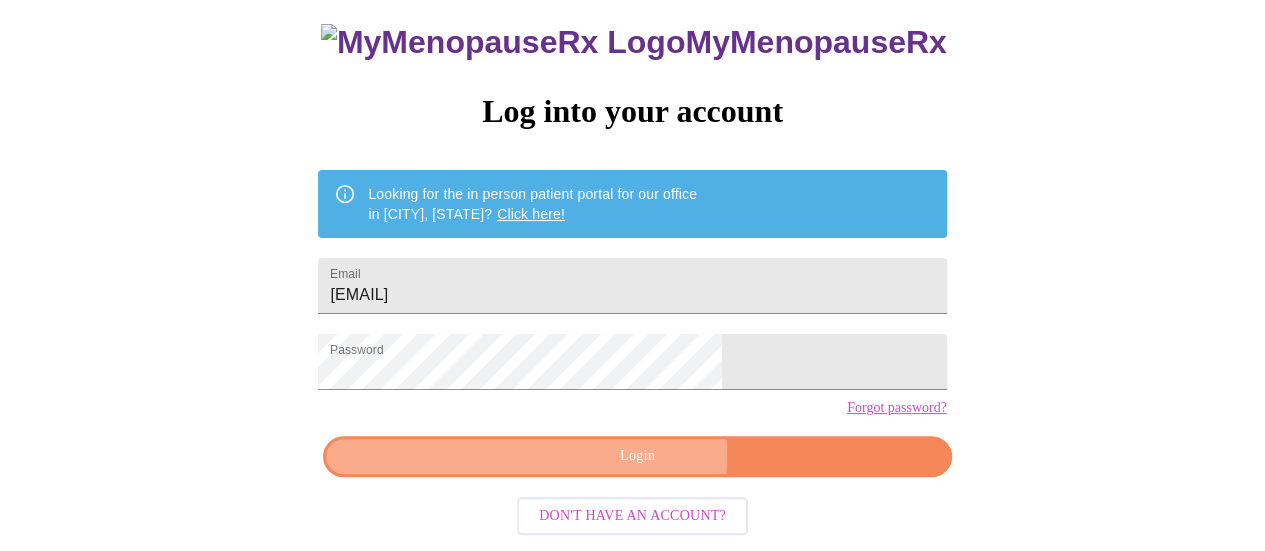 click on "Login" at bounding box center (637, 456) 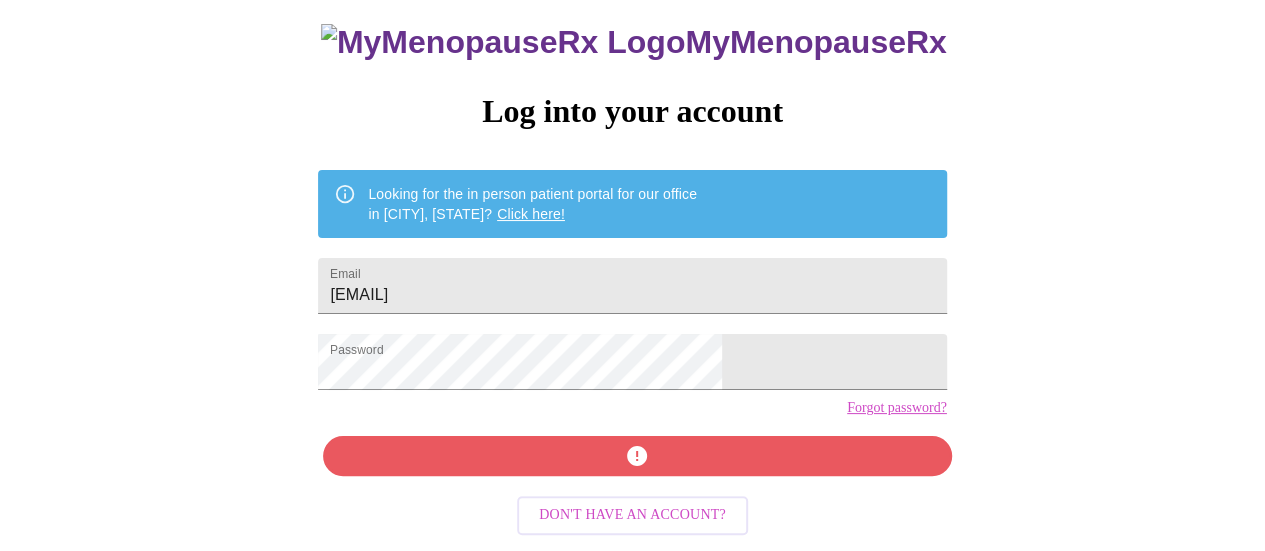 scroll, scrollTop: 153, scrollLeft: 0, axis: vertical 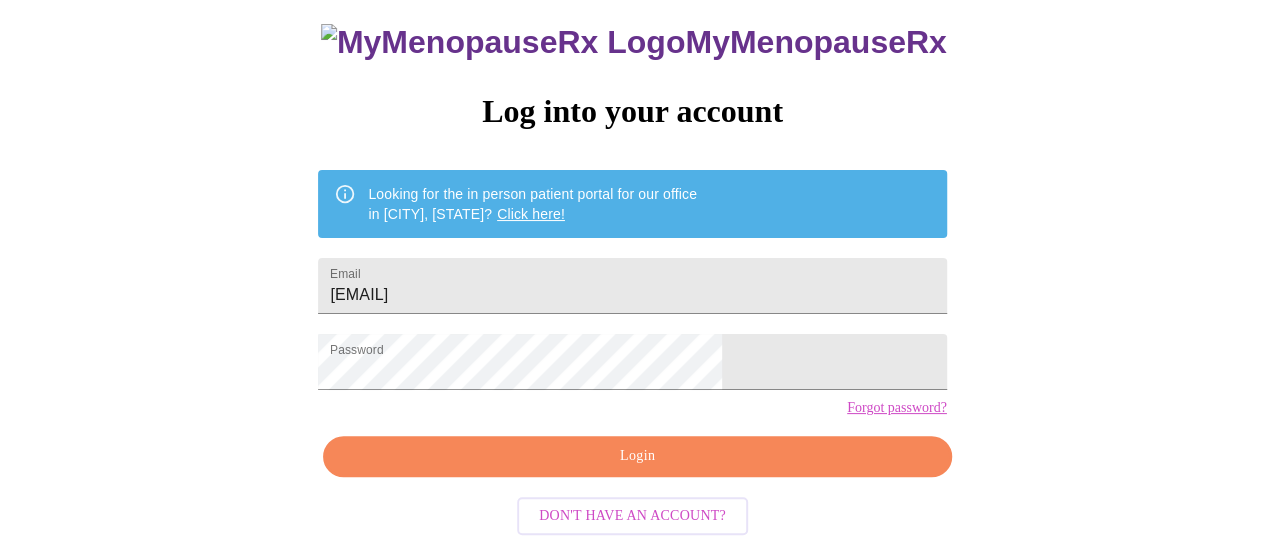 drag, startPoint x: 572, startPoint y: 373, endPoint x: 420, endPoint y: 367, distance: 152.11838 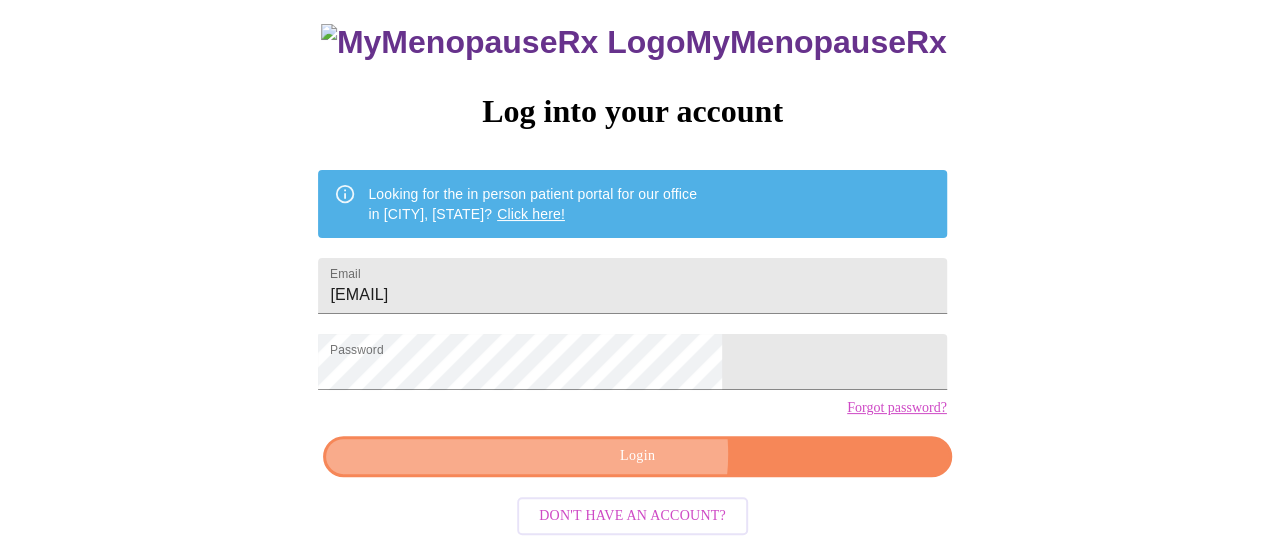 click on "Login" at bounding box center (637, 456) 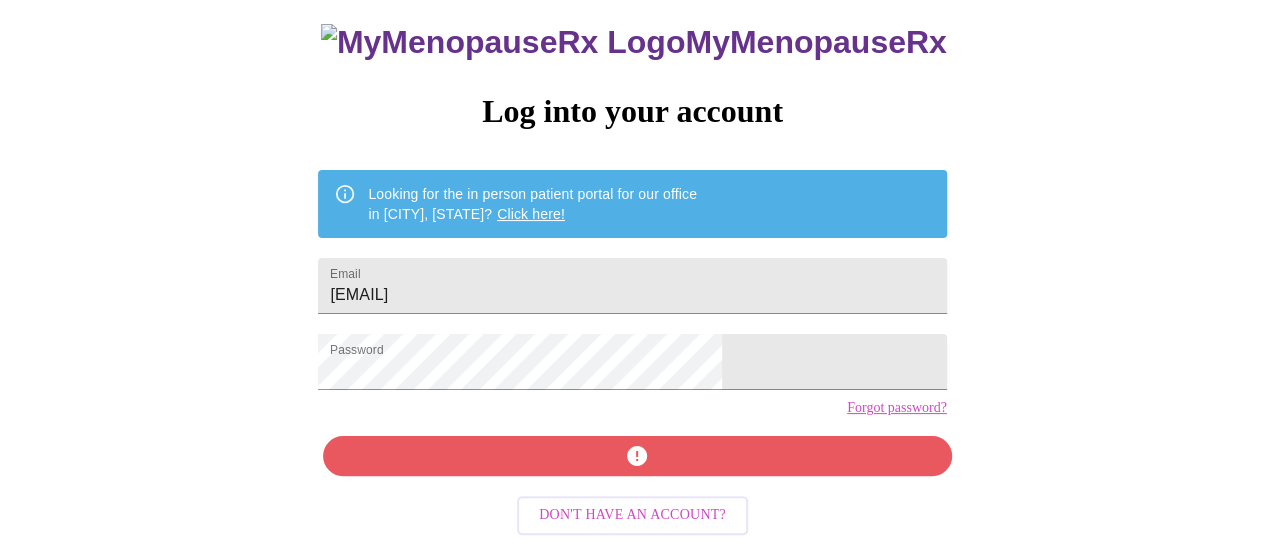 scroll, scrollTop: 153, scrollLeft: 0, axis: vertical 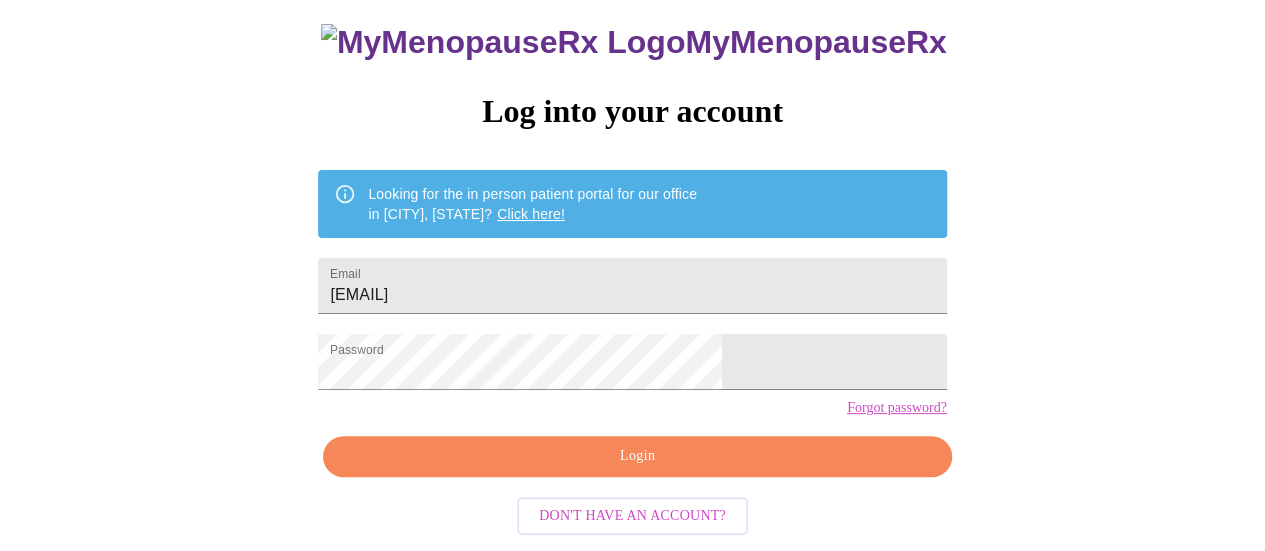 click on "Forgot password?" at bounding box center (897, 408) 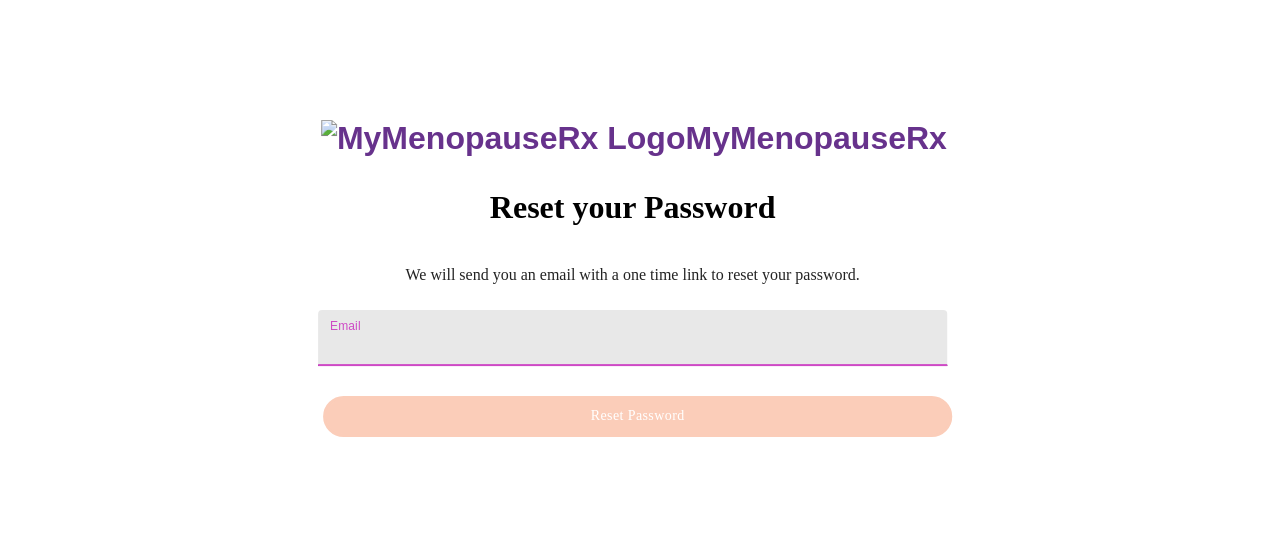 click on "Email" at bounding box center [632, 338] 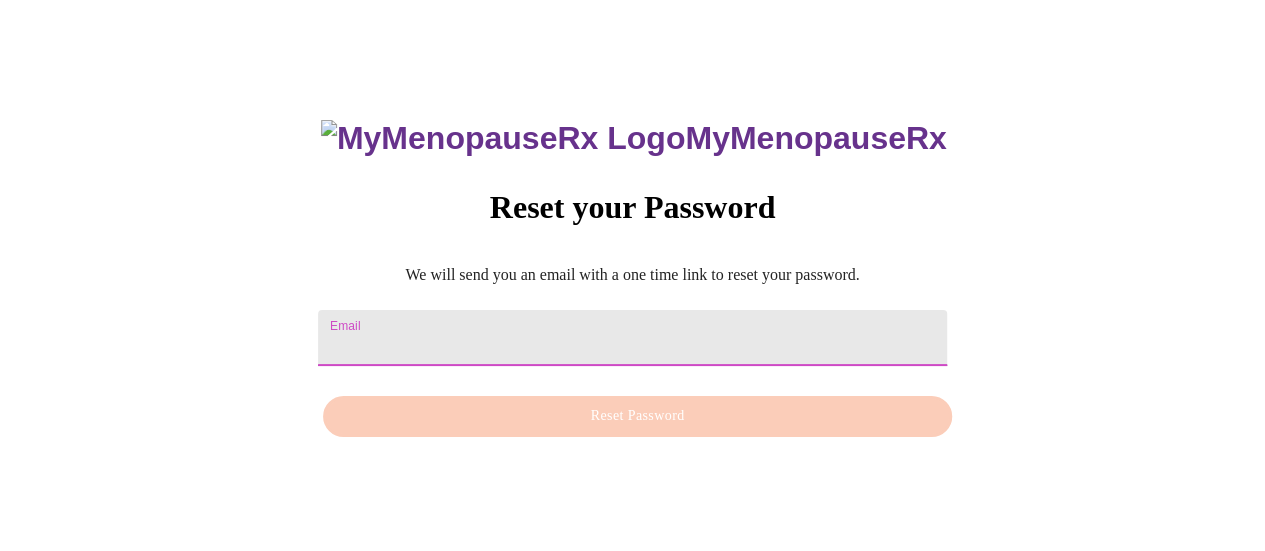 type on "[EMAIL]" 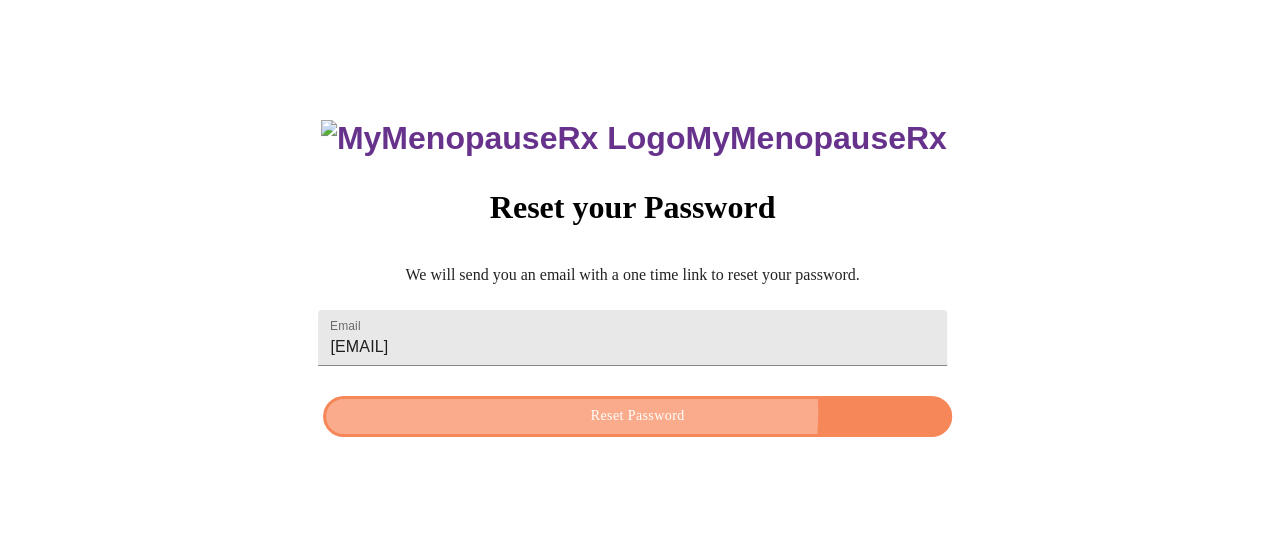 click on "Reset Password" at bounding box center [637, 416] 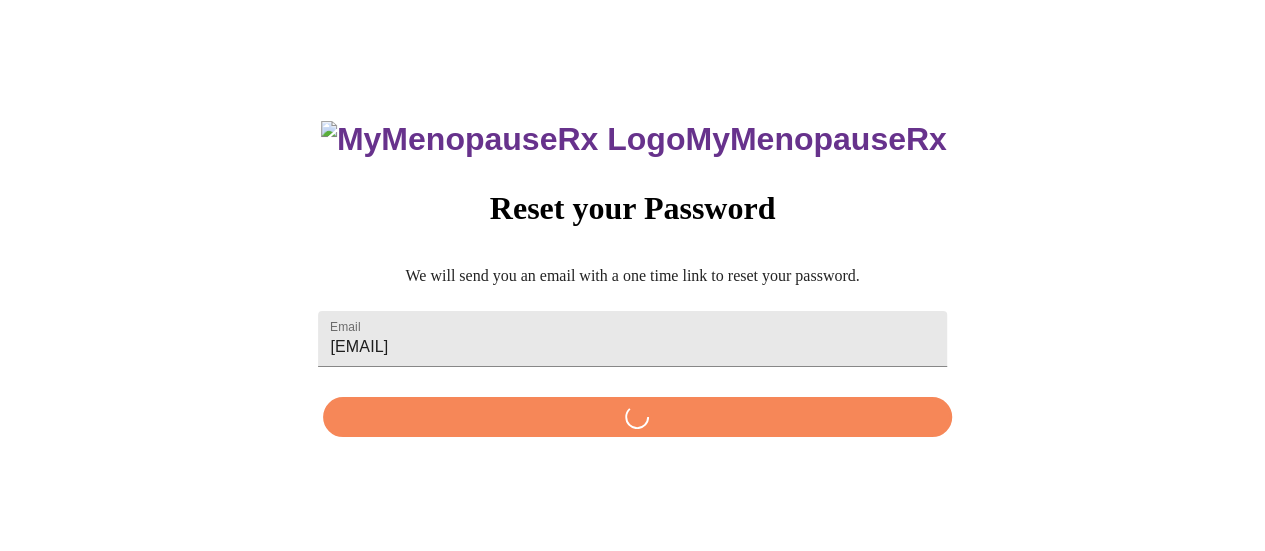 scroll, scrollTop: 0, scrollLeft: 0, axis: both 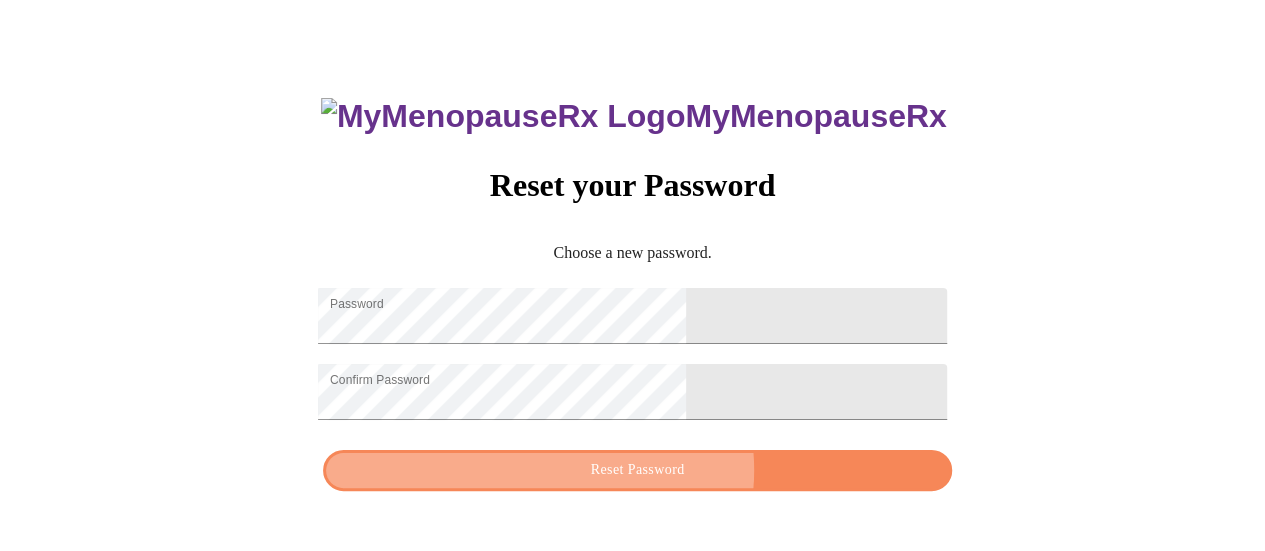 click on "Reset Password" at bounding box center [637, 470] 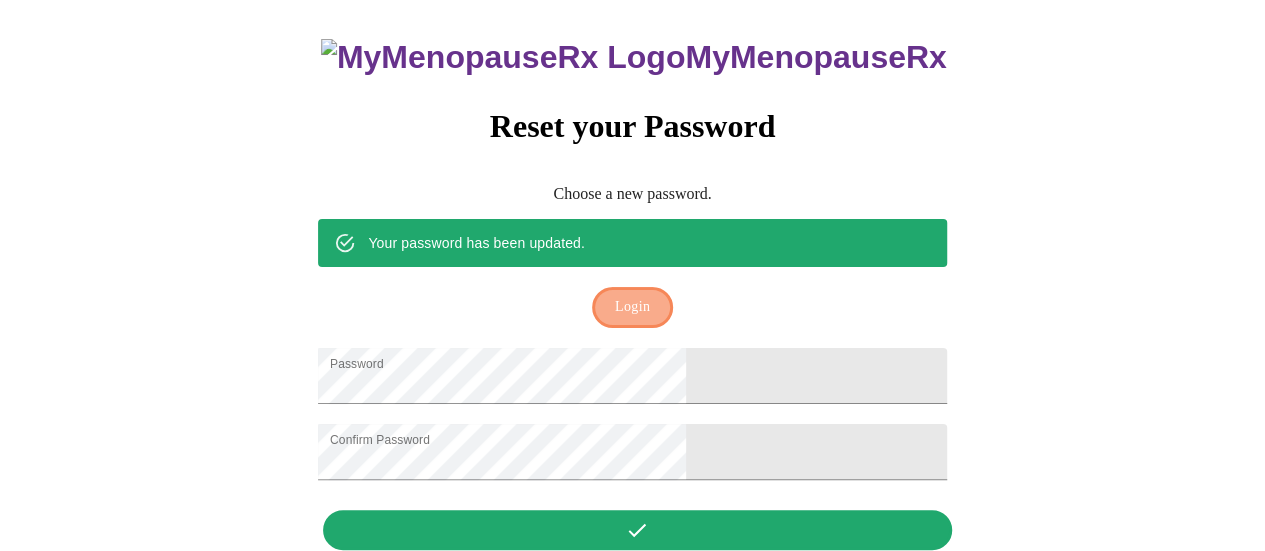 click on "Login" at bounding box center [632, 307] 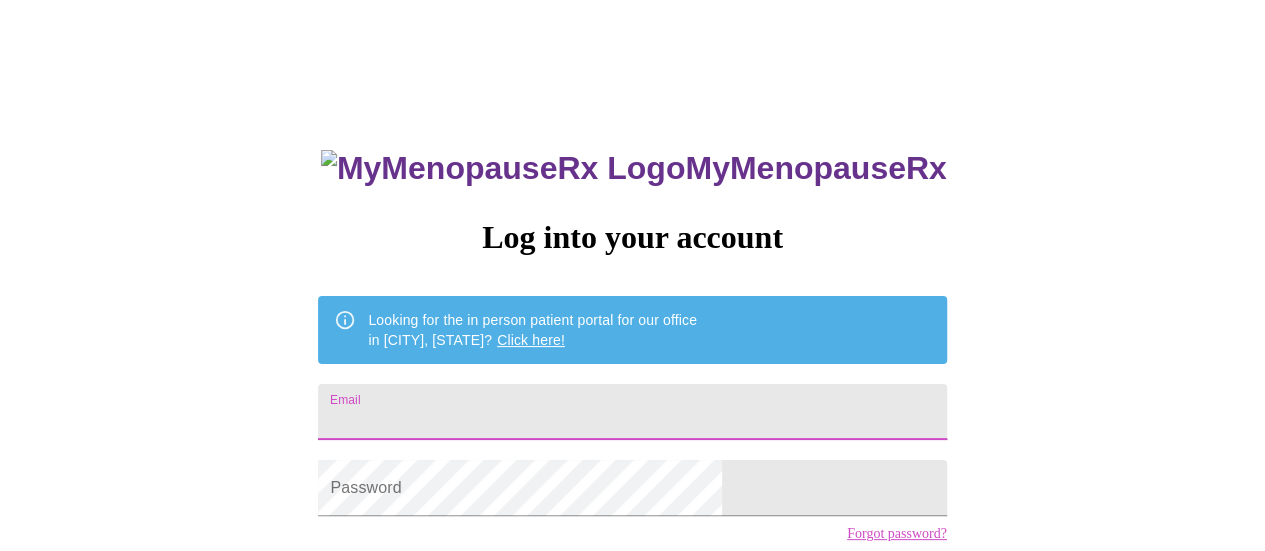 click on "Email" at bounding box center (632, 412) 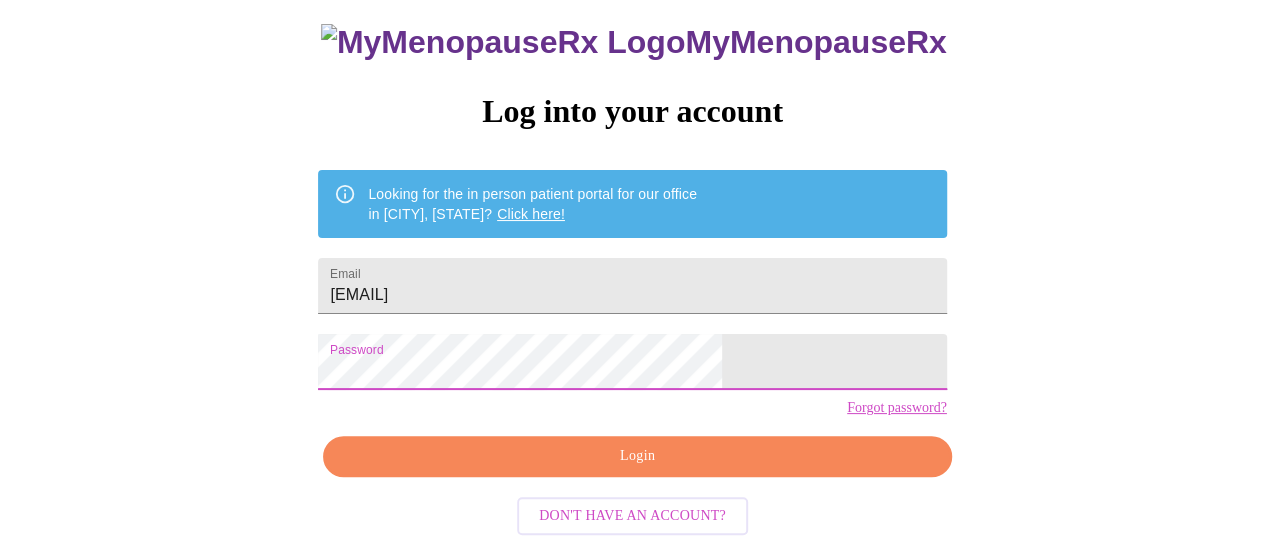 scroll, scrollTop: 153, scrollLeft: 0, axis: vertical 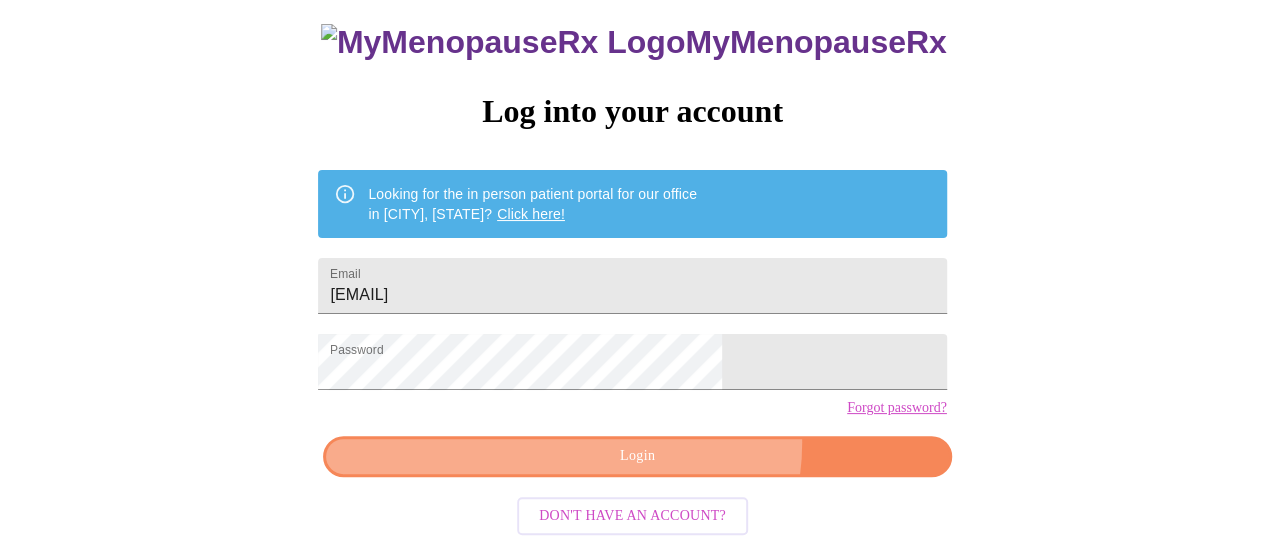 click on "Login" at bounding box center (637, 456) 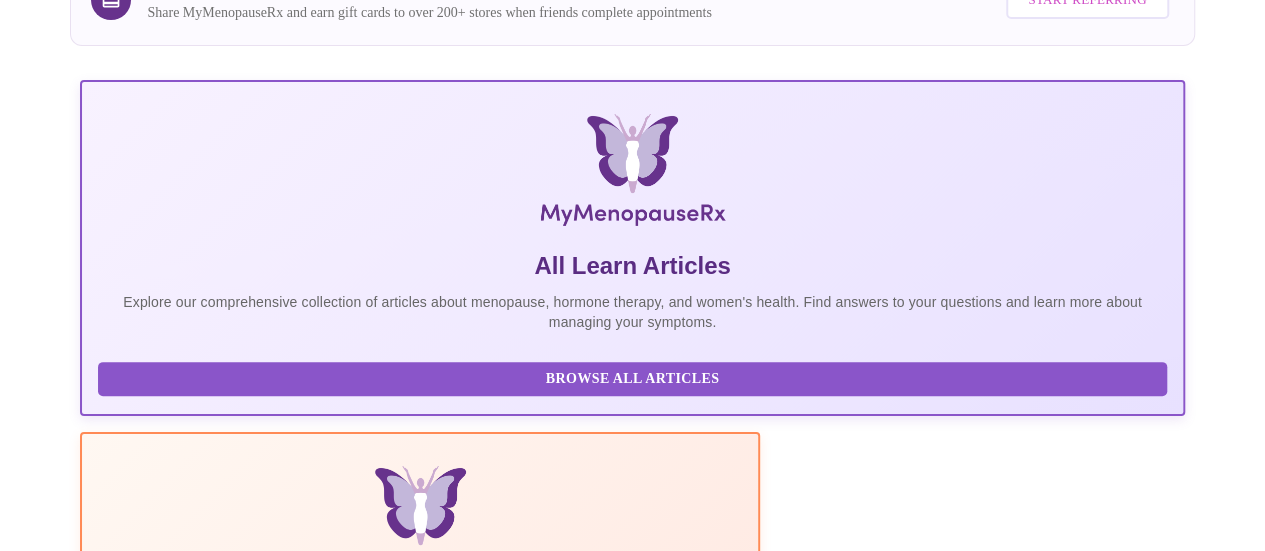 scroll, scrollTop: 0, scrollLeft: 0, axis: both 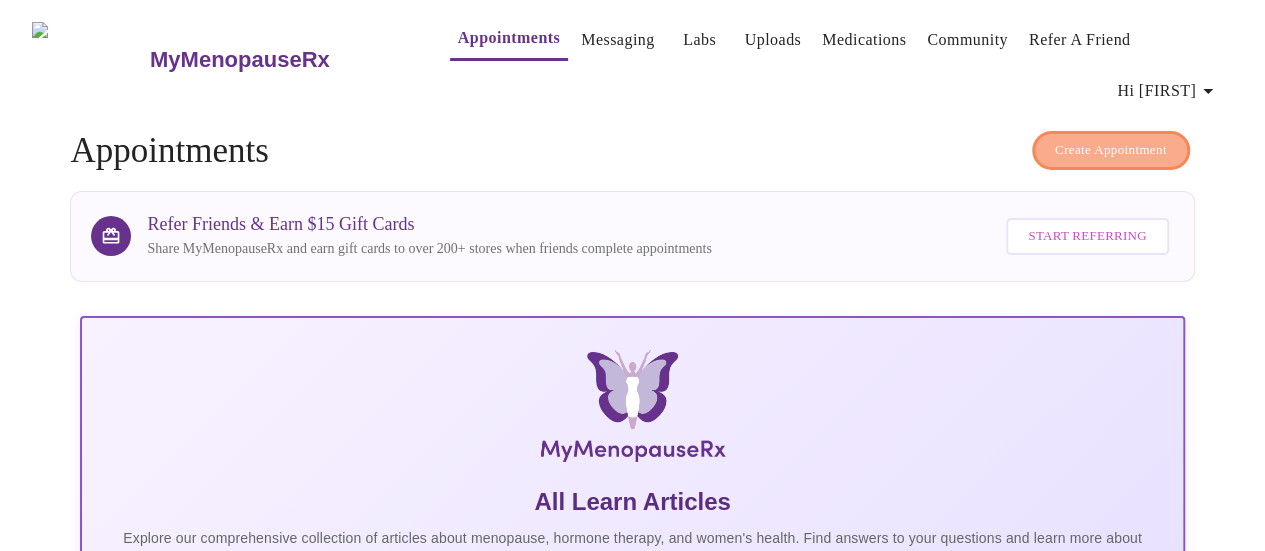 click on "Create Appointment" at bounding box center [1111, 150] 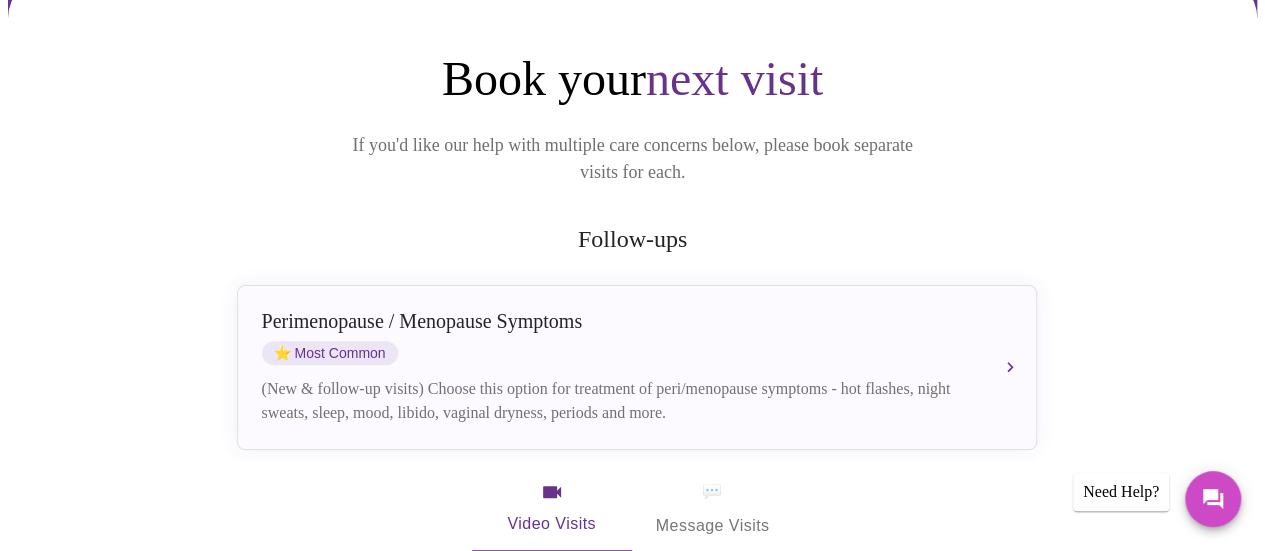 scroll, scrollTop: 198, scrollLeft: 0, axis: vertical 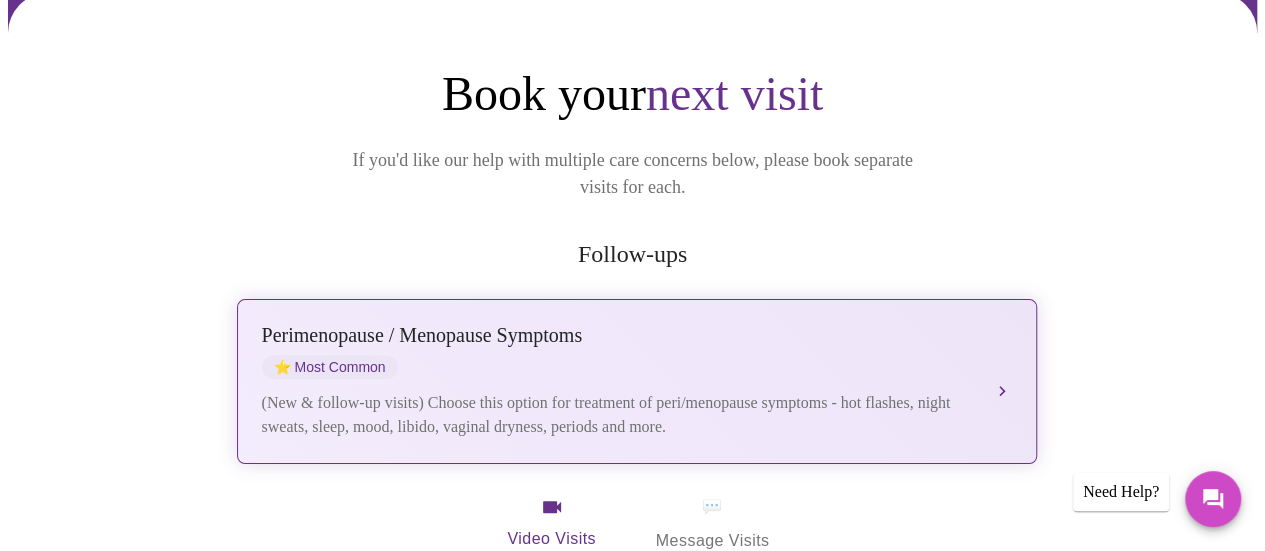 click on "Perimenopause / Menopause Symptoms  ⭐  Most Common" at bounding box center [617, 351] 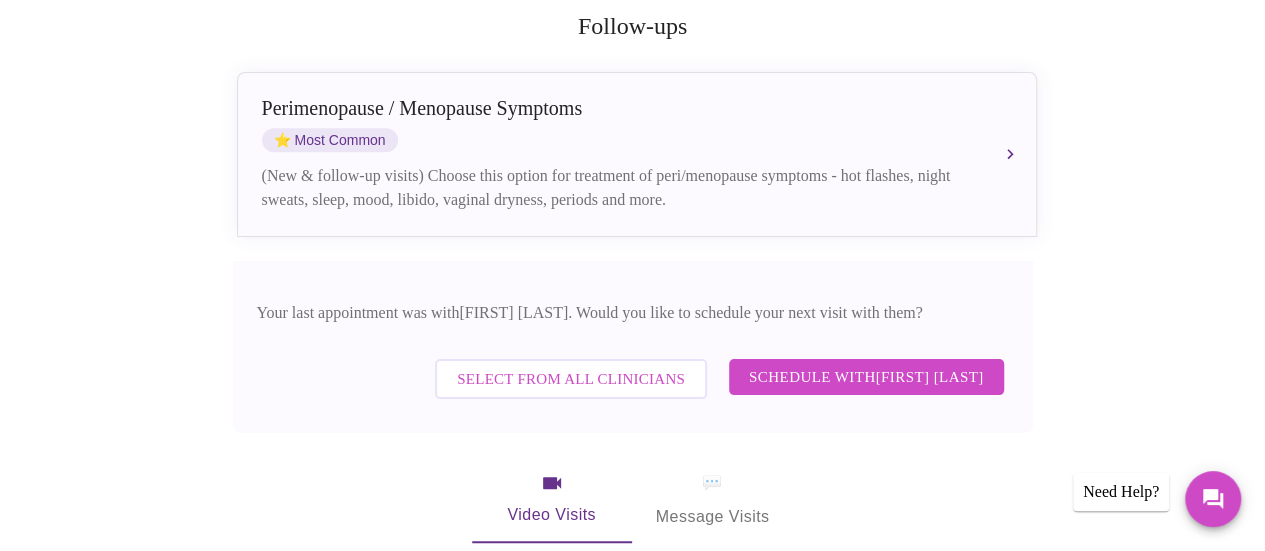 scroll, scrollTop: 438, scrollLeft: 0, axis: vertical 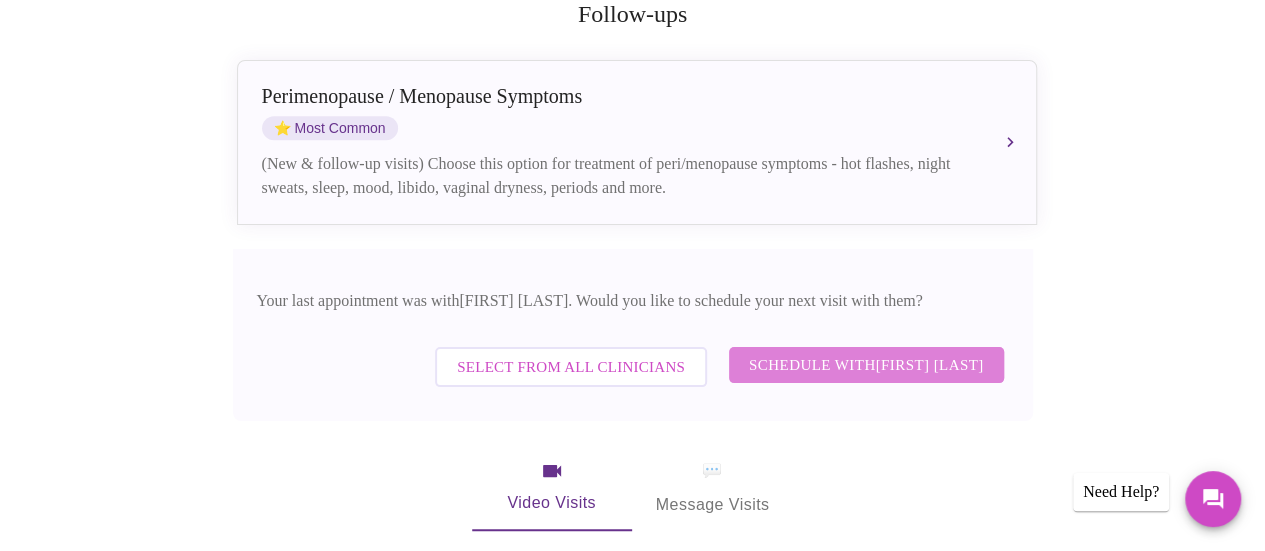 click on "Schedule with [FIRST] [LAST] [CREDENTIALS]" at bounding box center (449, 391) 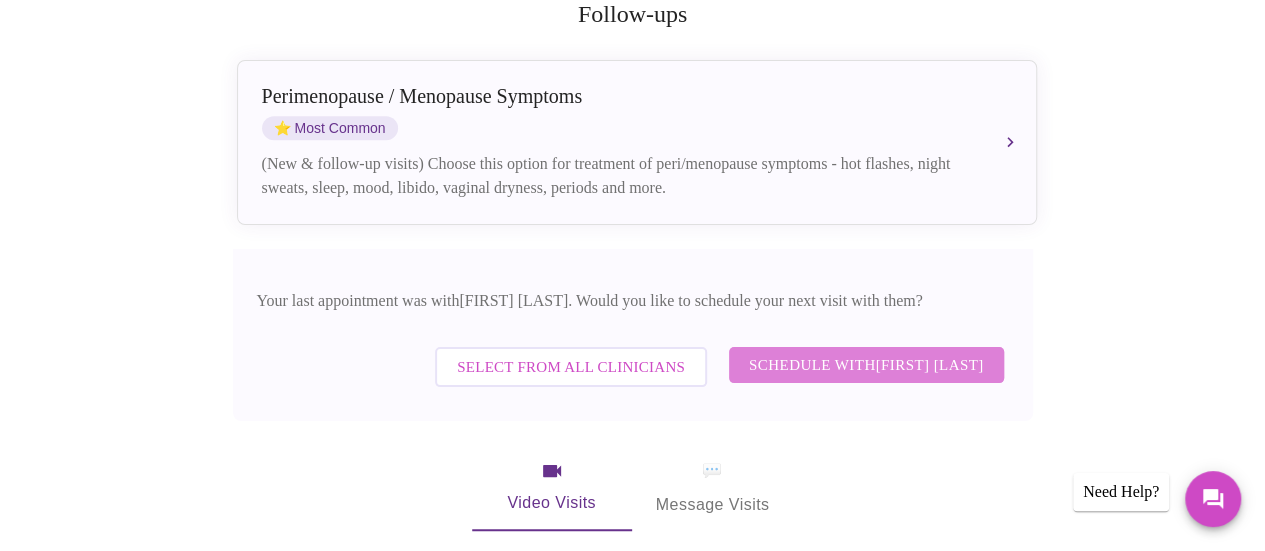 scroll, scrollTop: 262, scrollLeft: 0, axis: vertical 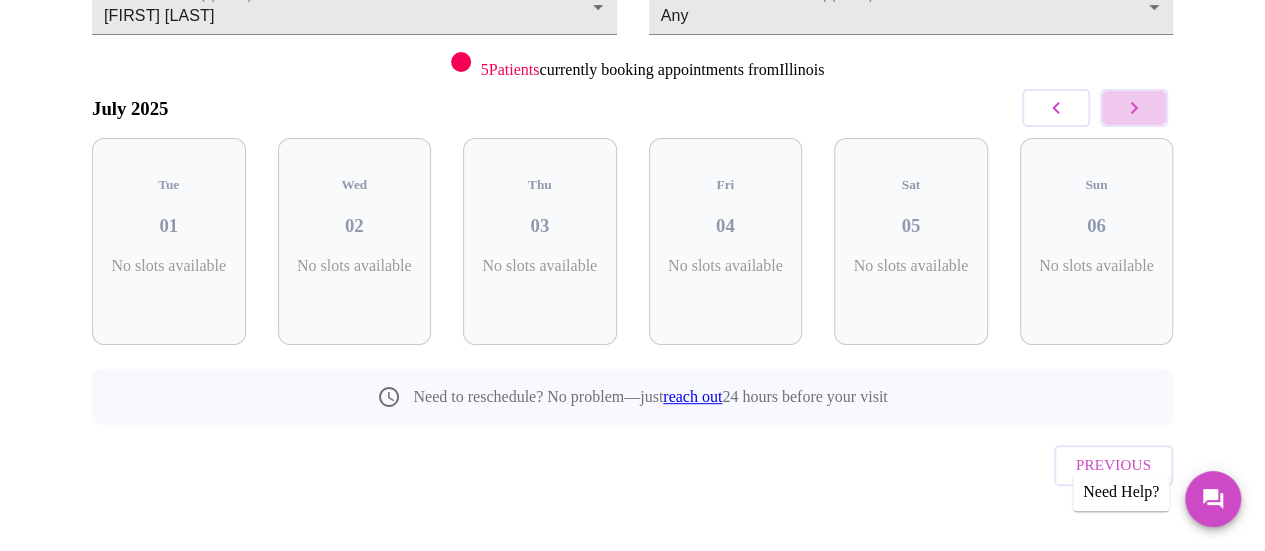 click at bounding box center (1056, 108) 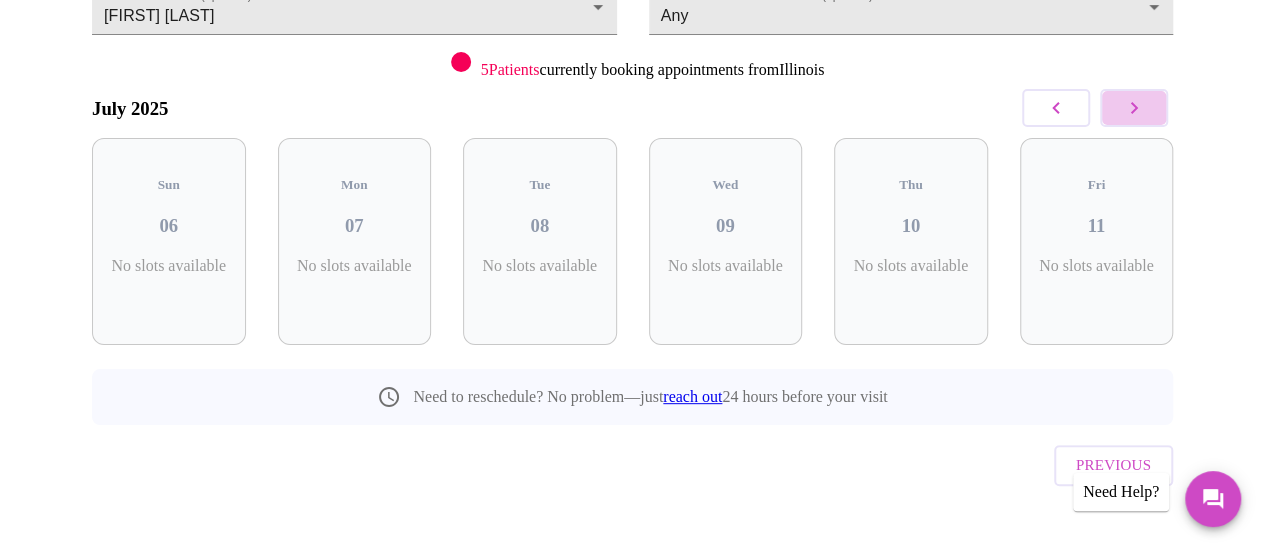 click at bounding box center [1056, 108] 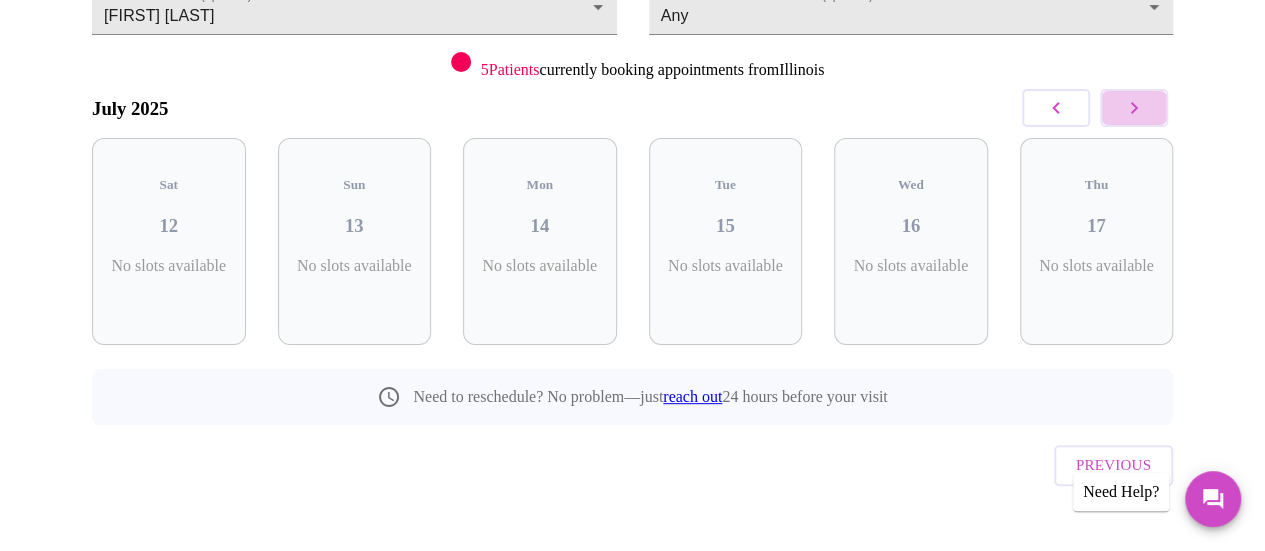 click at bounding box center (1056, 108) 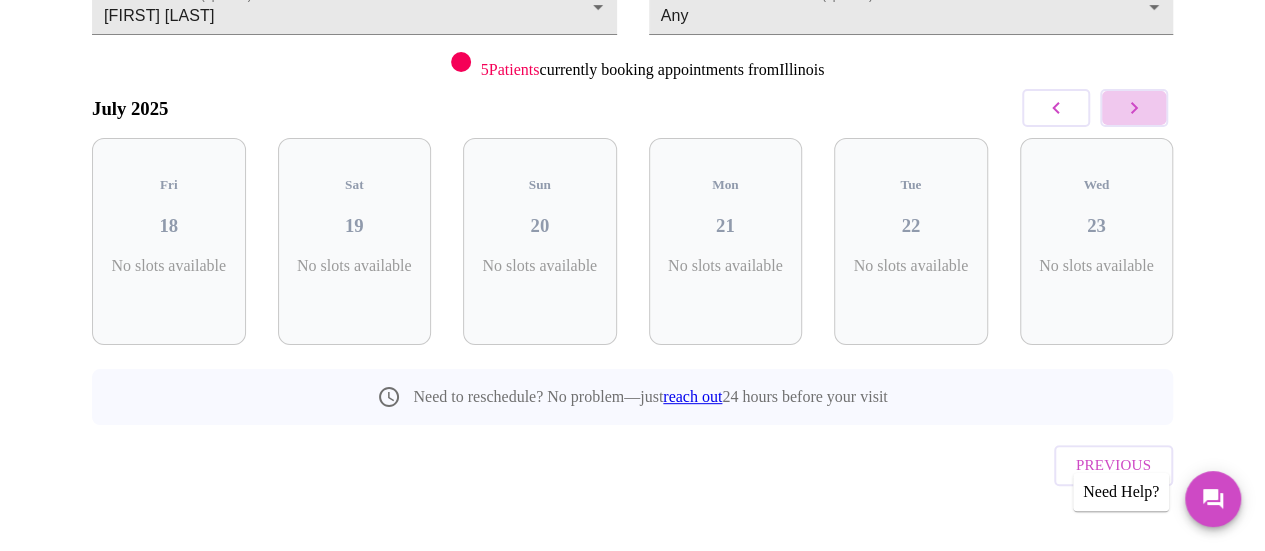 click at bounding box center [1056, 108] 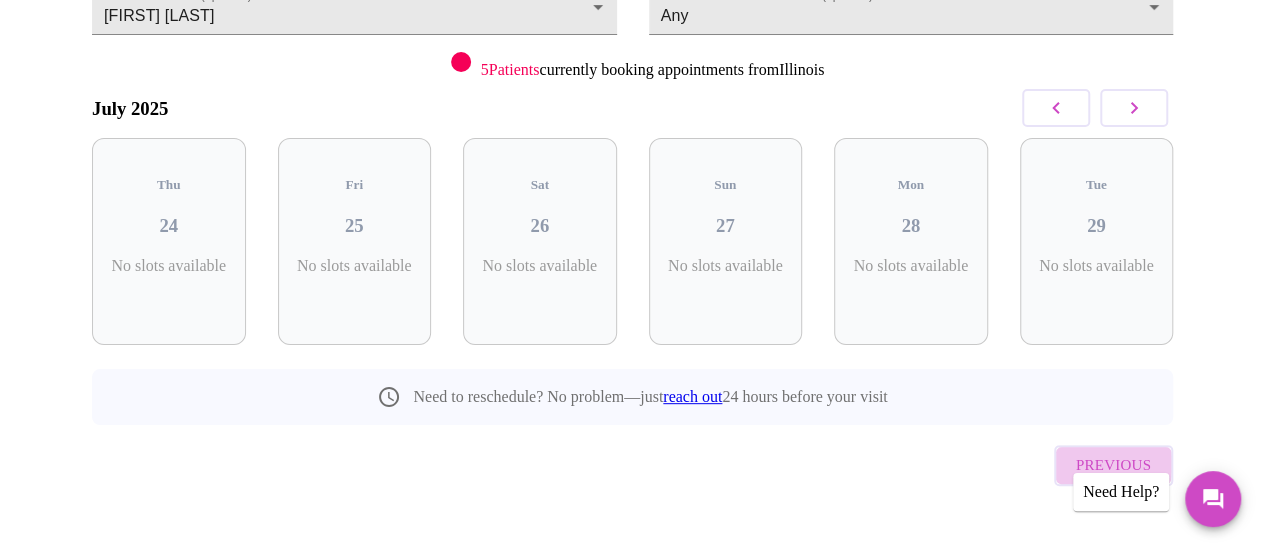 click on "Previous" at bounding box center [1113, 465] 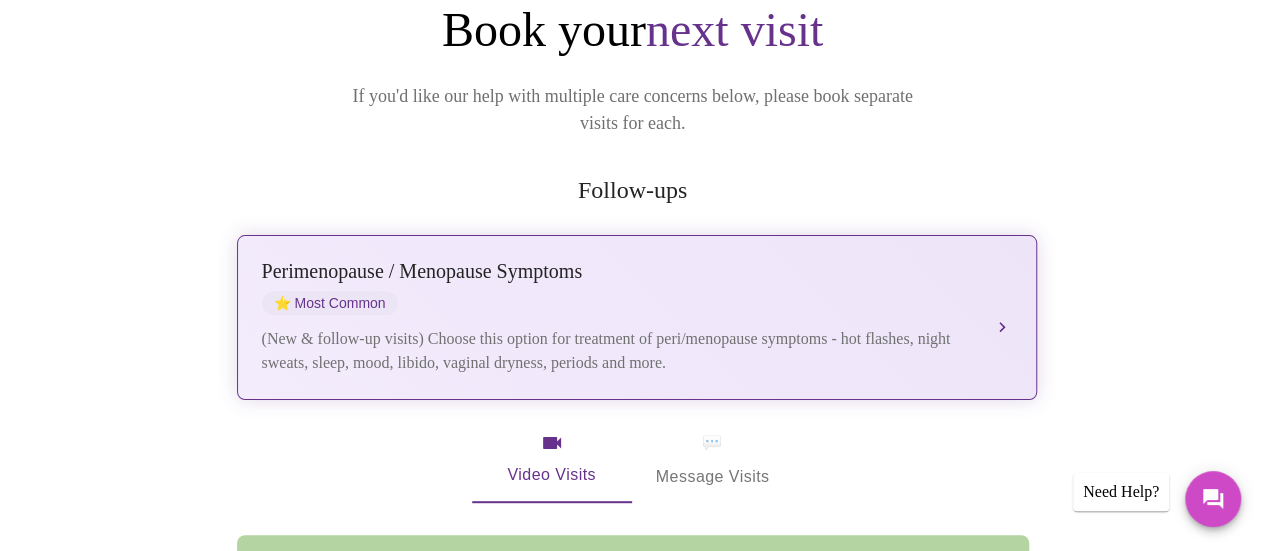 click on "(New & follow-up visits) Choose this option for treatment of peri/menopause symptoms - hot flashes, night sweats, sleep, mood, libido, vaginal dryness, periods and more." at bounding box center (617, 351) 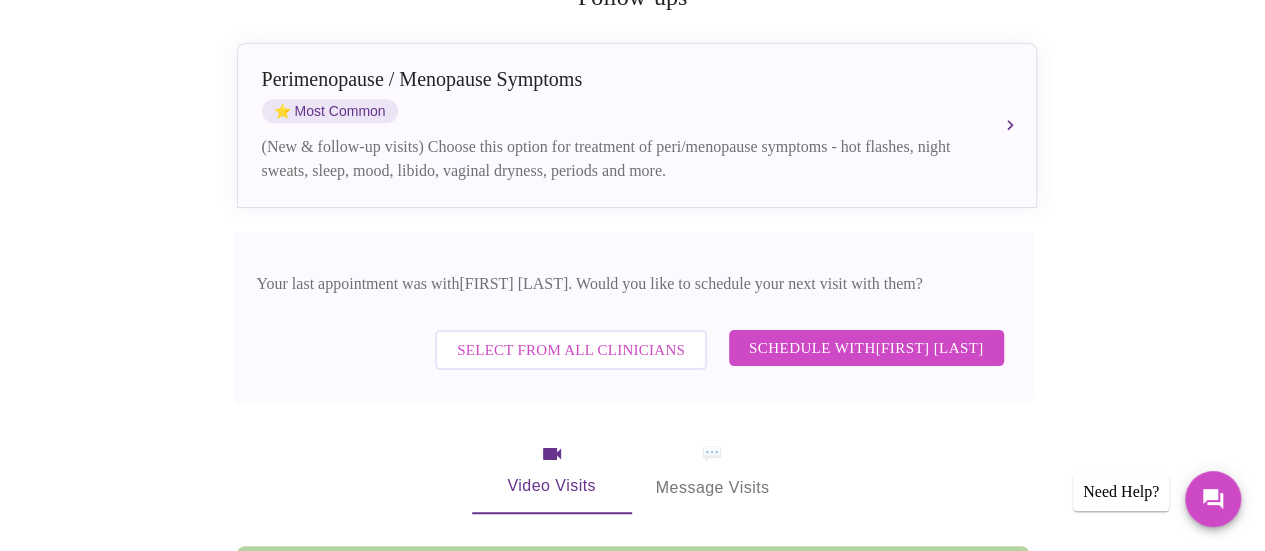 scroll, scrollTop: 462, scrollLeft: 0, axis: vertical 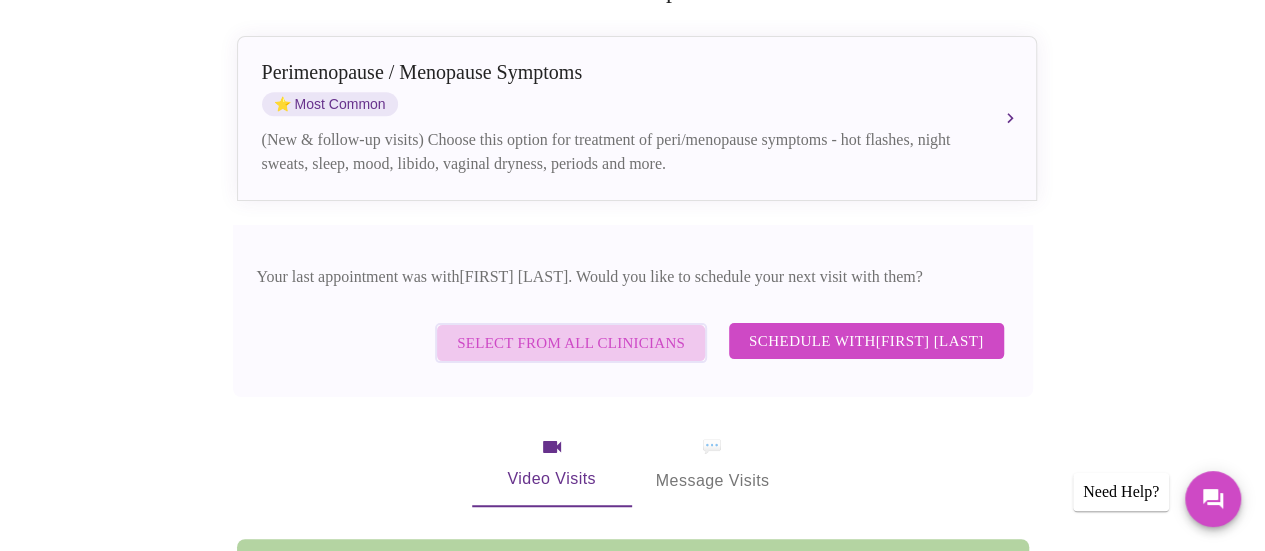 click on "Select from All Clinicians" at bounding box center (449, 367) 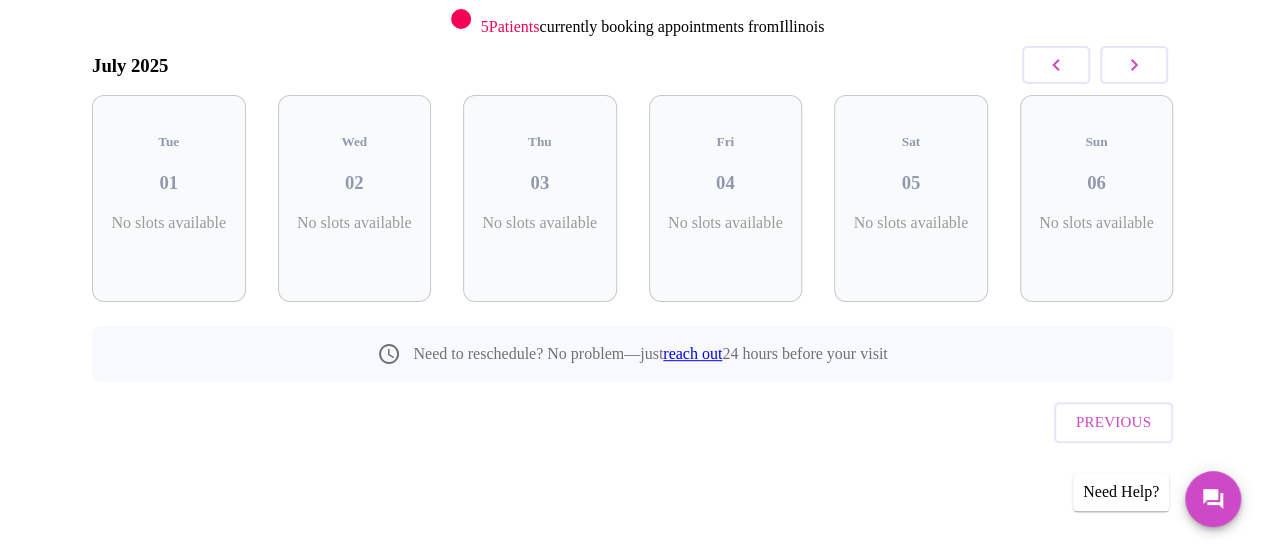 scroll, scrollTop: 262, scrollLeft: 0, axis: vertical 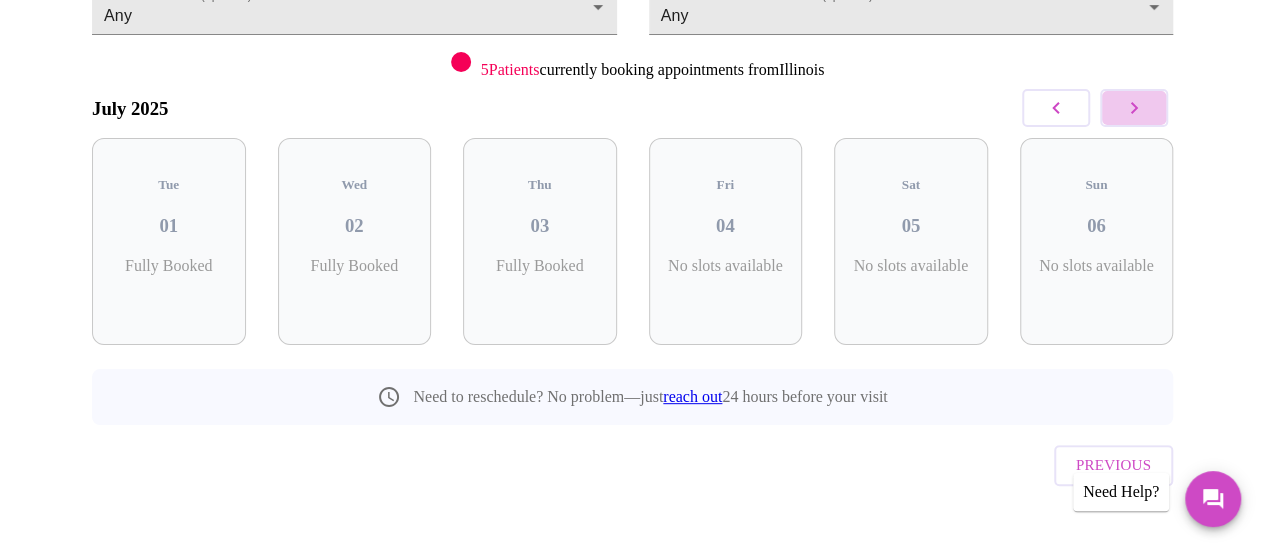 click at bounding box center [1056, 108] 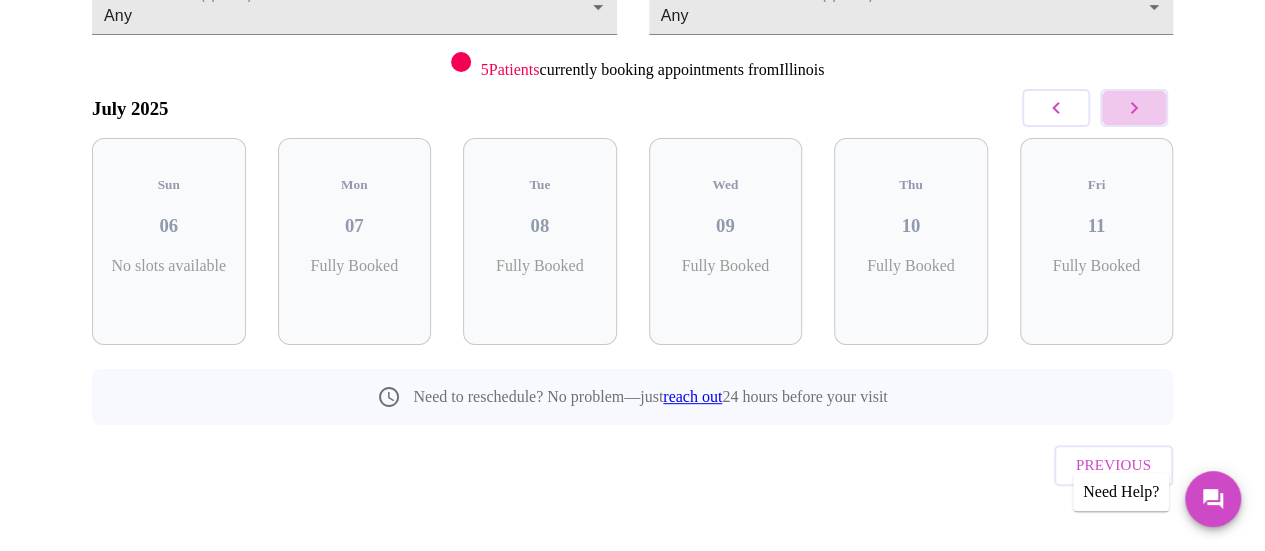 click at bounding box center [1056, 108] 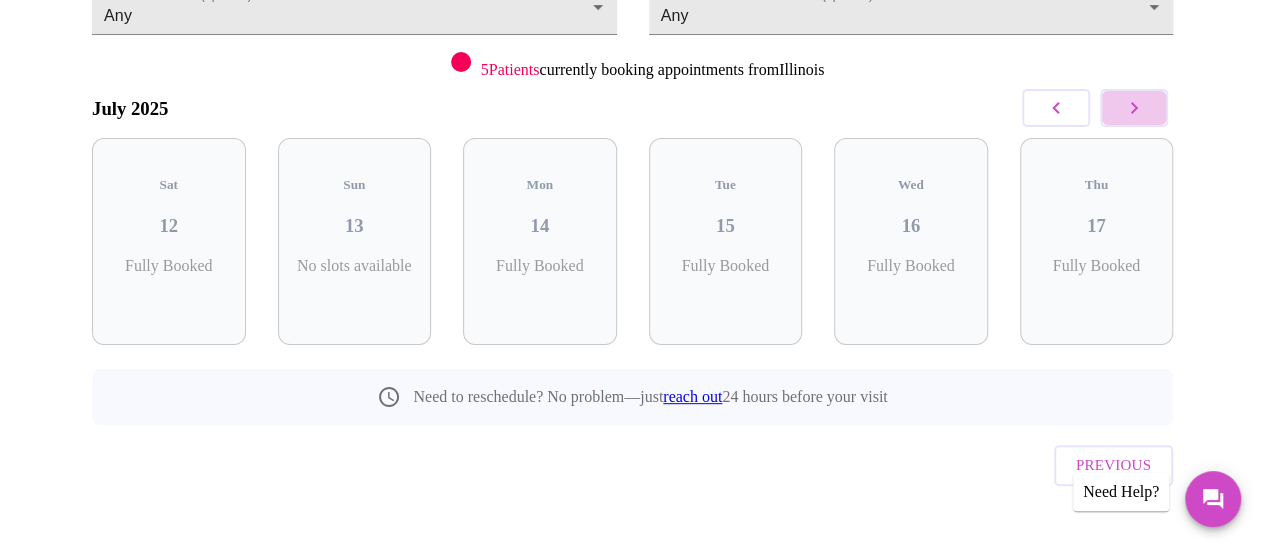 click at bounding box center (1056, 108) 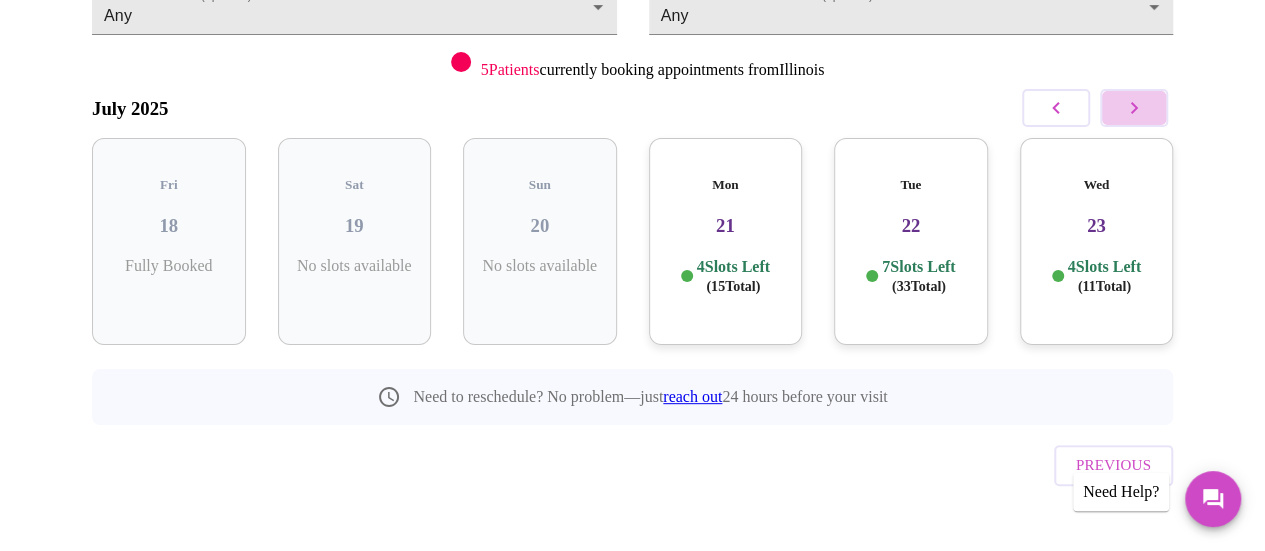 click at bounding box center (1056, 108) 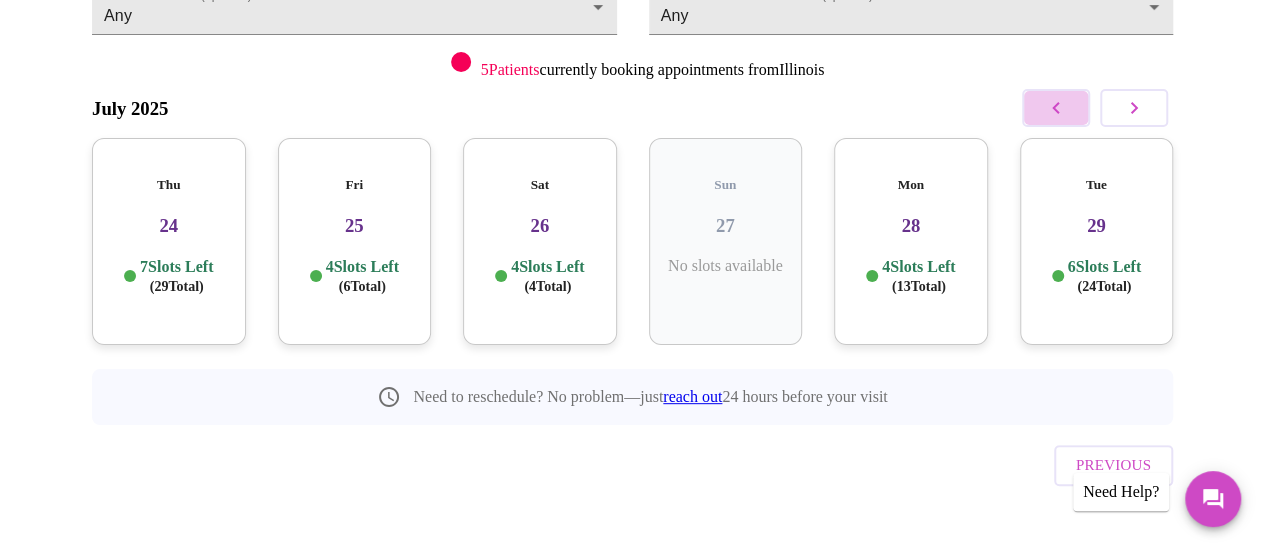 click at bounding box center (1056, 108) 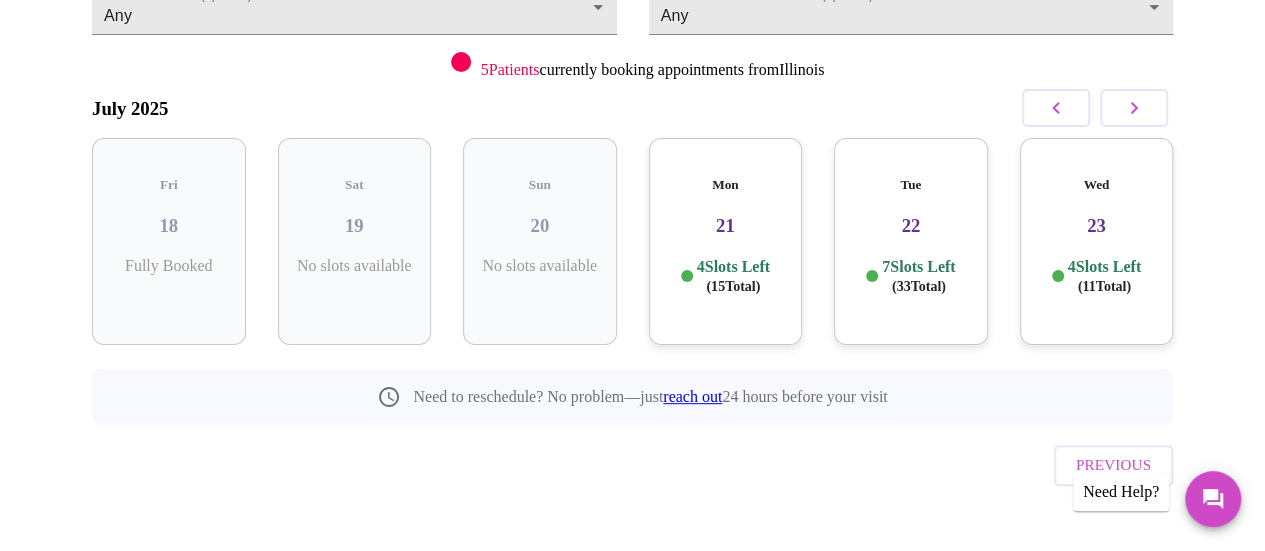 click on "4  Slots Left ( 15  Total)" at bounding box center (733, 276) 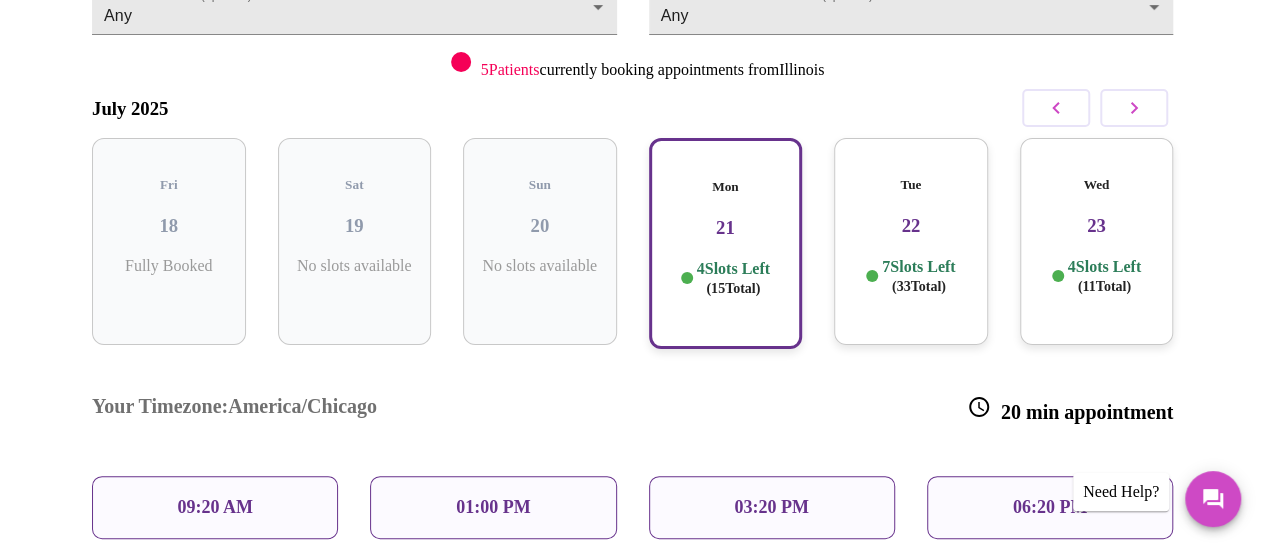 click on "[TIME]" at bounding box center (215, 507) 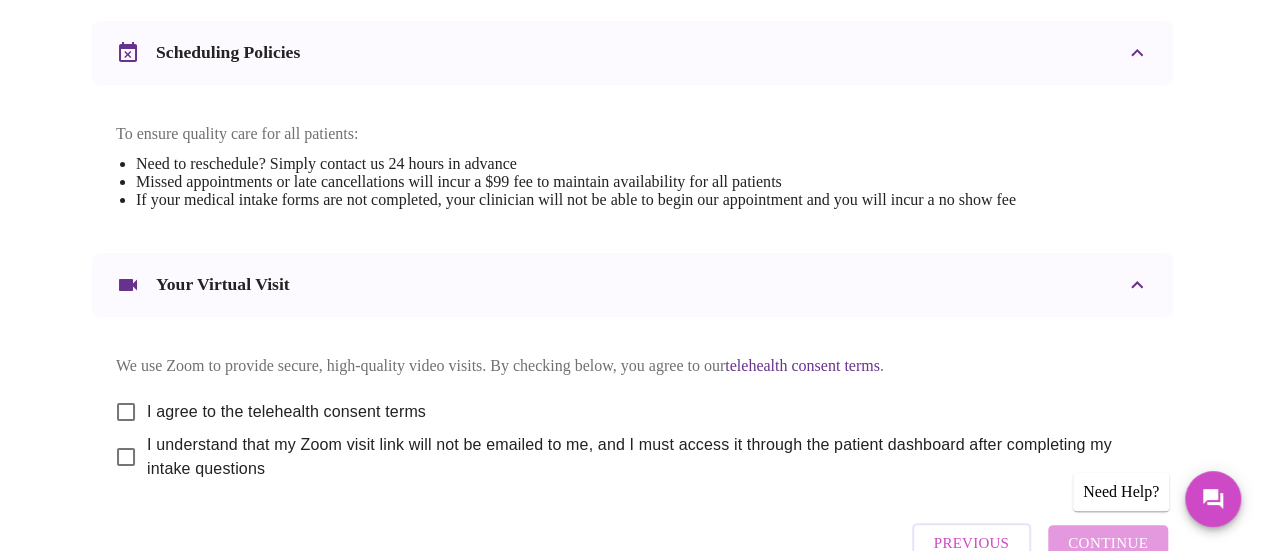 scroll, scrollTop: 854, scrollLeft: 0, axis: vertical 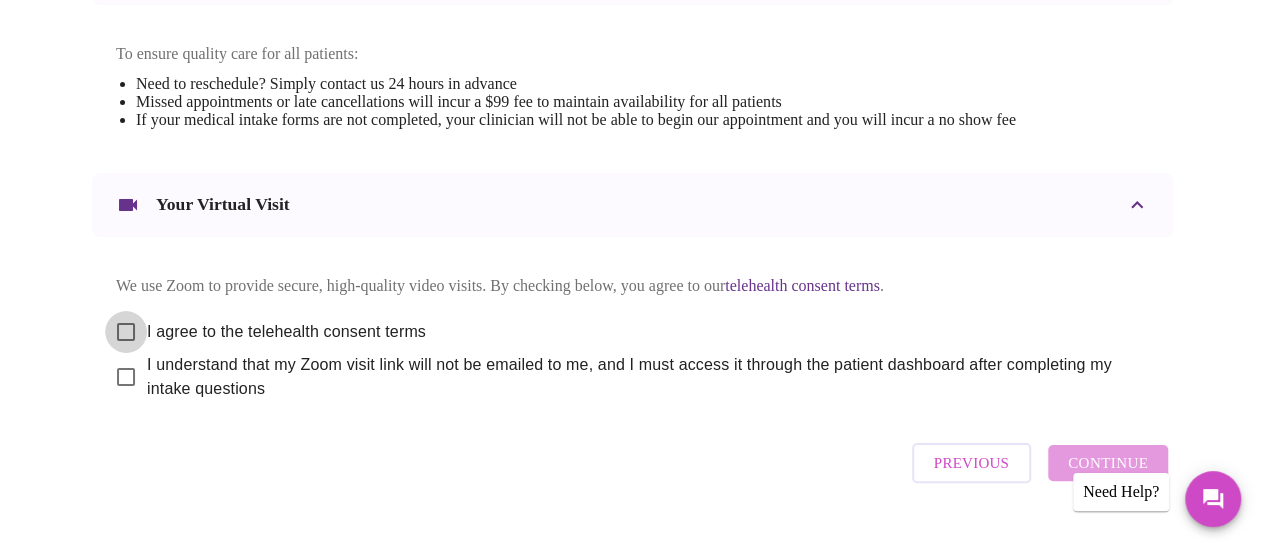click on "I agree to the telehealth consent terms" at bounding box center (126, 332) 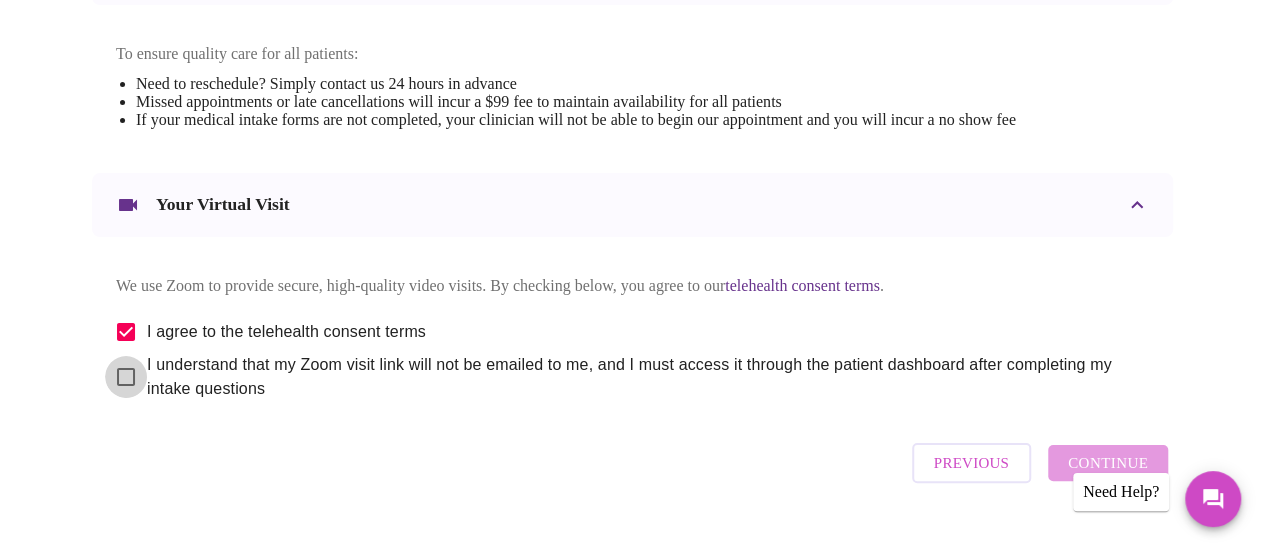 click on "I understand that my Zoom visit link will not be emailed to me, and I must access it through the patient dashboard after completing my intake questions" at bounding box center (126, 332) 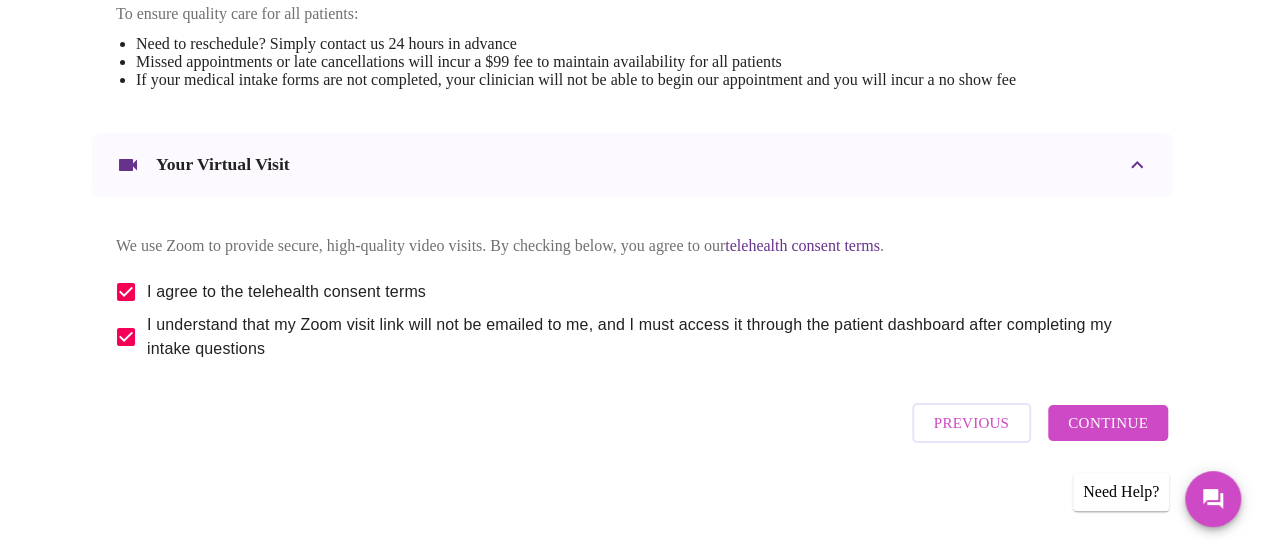 scroll, scrollTop: 908, scrollLeft: 0, axis: vertical 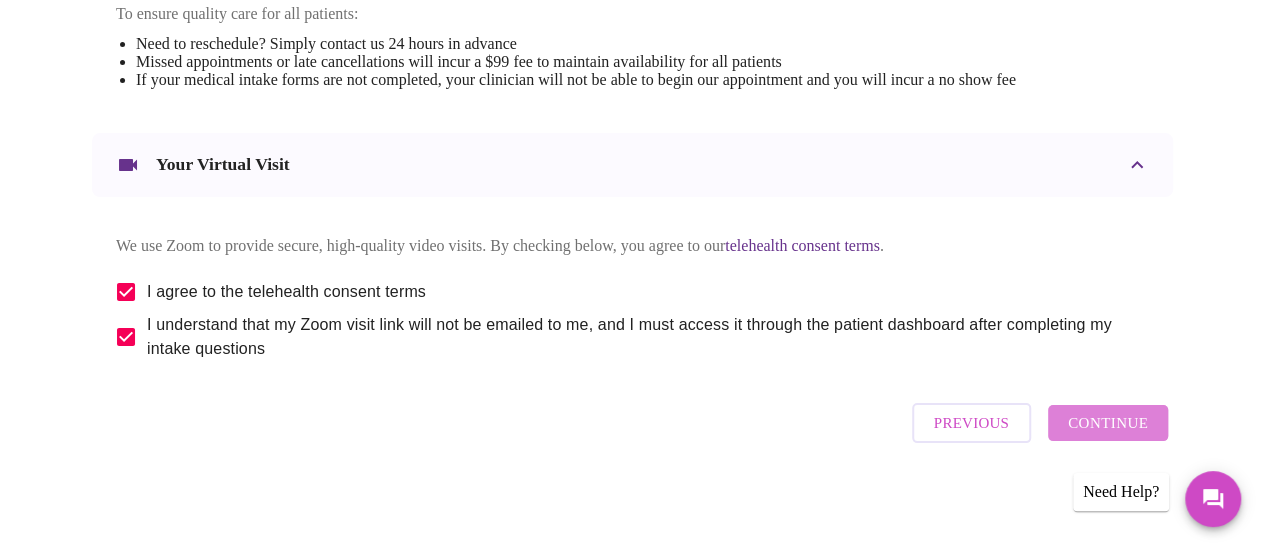 click on "Continue" at bounding box center (1108, 423) 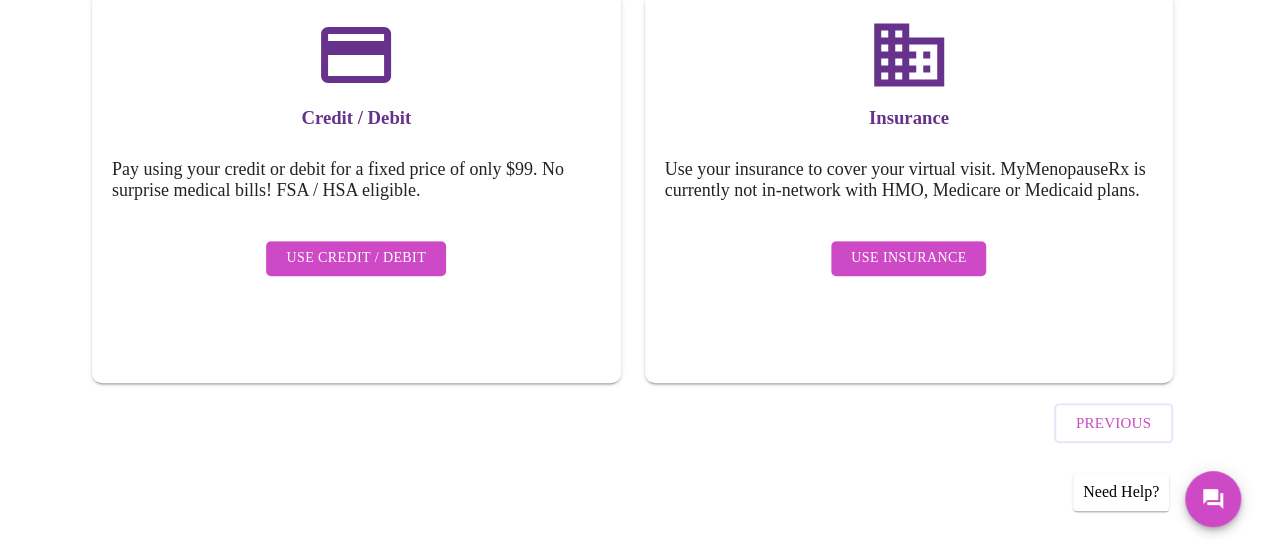 scroll, scrollTop: 327, scrollLeft: 0, axis: vertical 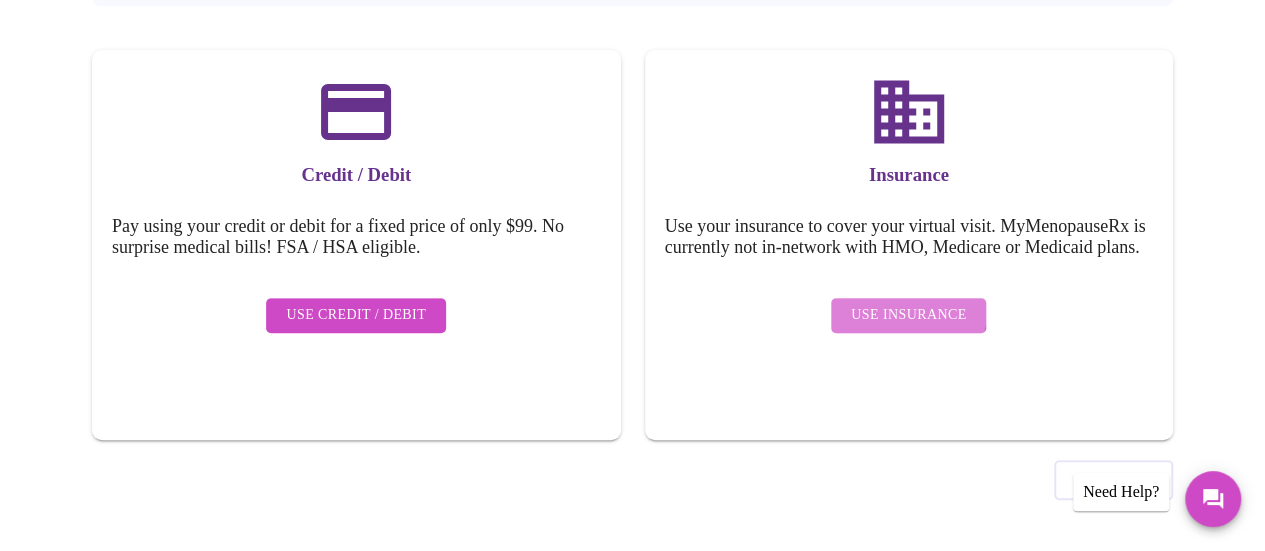 click on "Use Insurance" at bounding box center (356, 315) 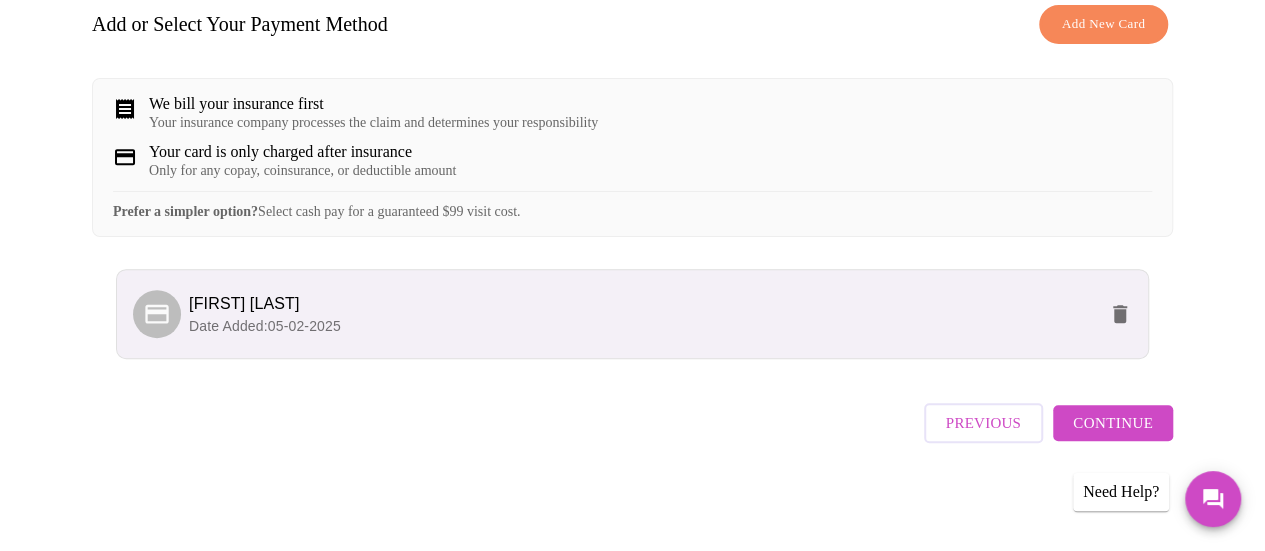 scroll, scrollTop: 344, scrollLeft: 0, axis: vertical 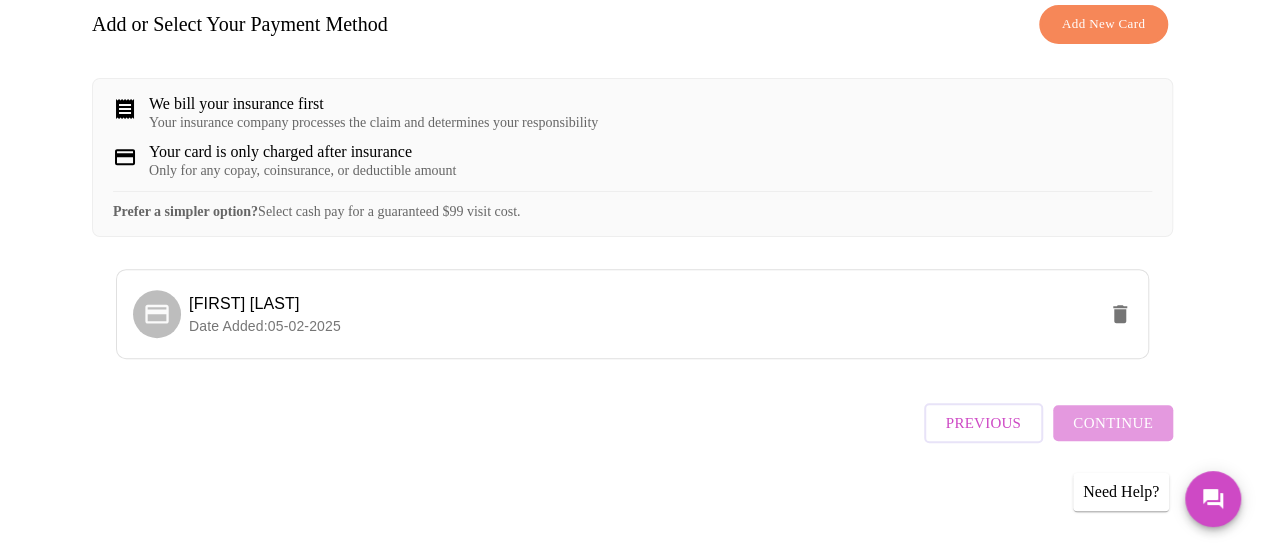 click on "Previous Continue" at bounding box center [161, 314] 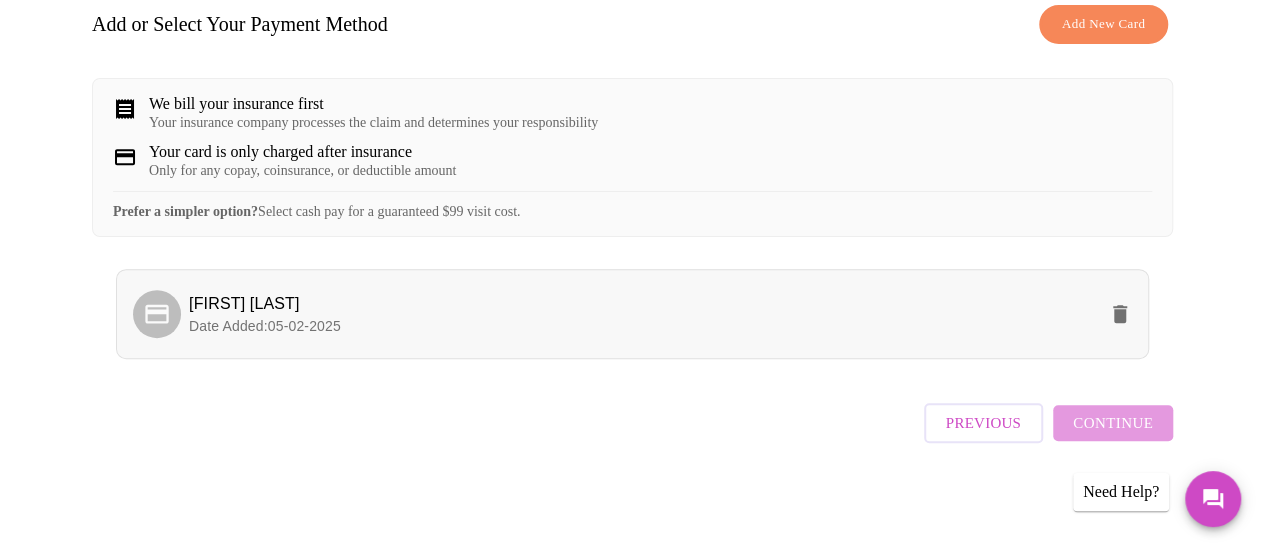 click on "Date Added: [MONTH]-[DAY]-[YEAR]" at bounding box center (305, 326) 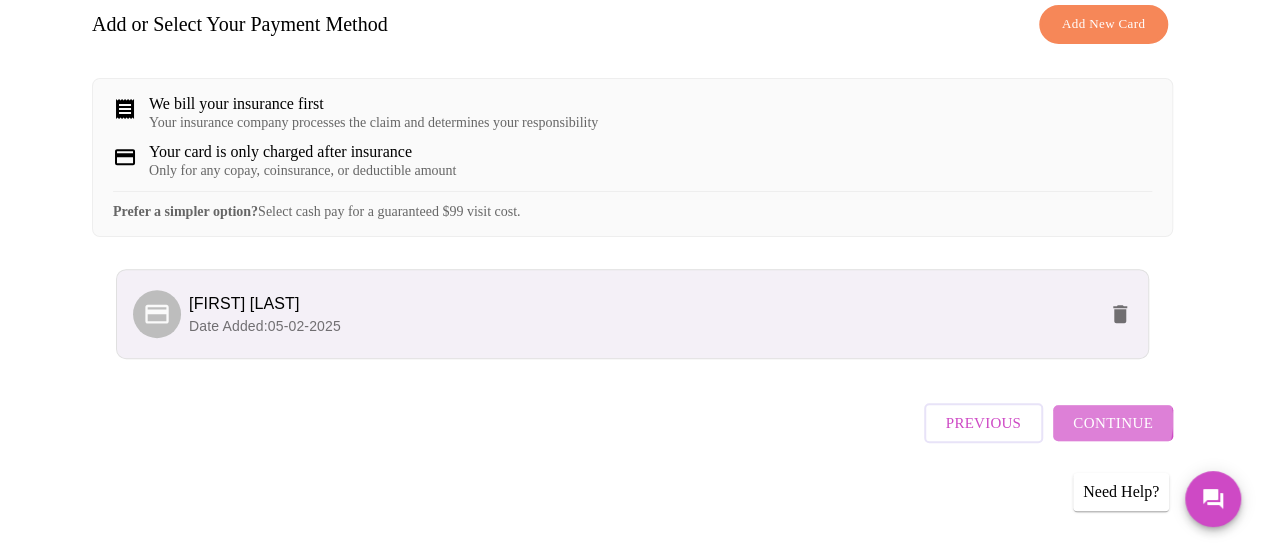 click on "Continue" at bounding box center (983, 423) 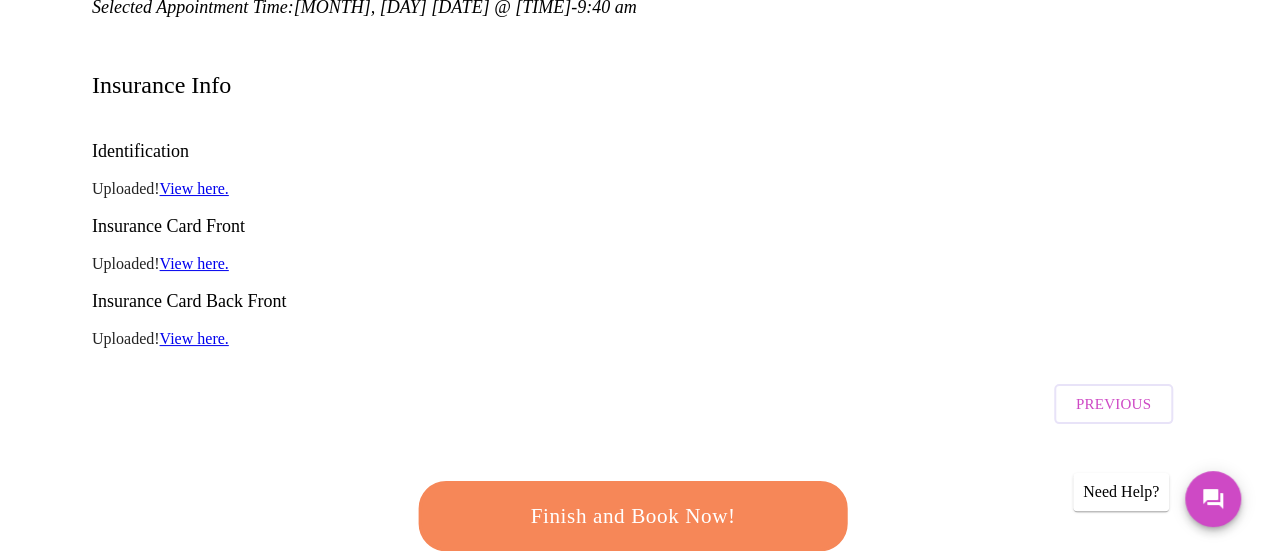 scroll, scrollTop: 288, scrollLeft: 0, axis: vertical 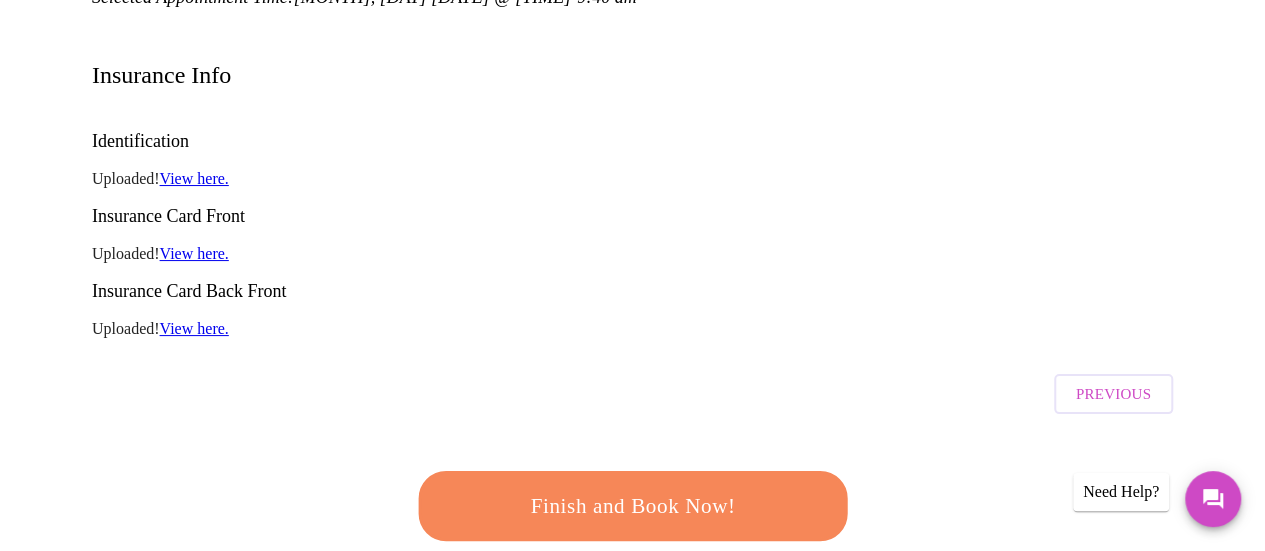 click on "Finish and Book Now!" at bounding box center [1113, 394] 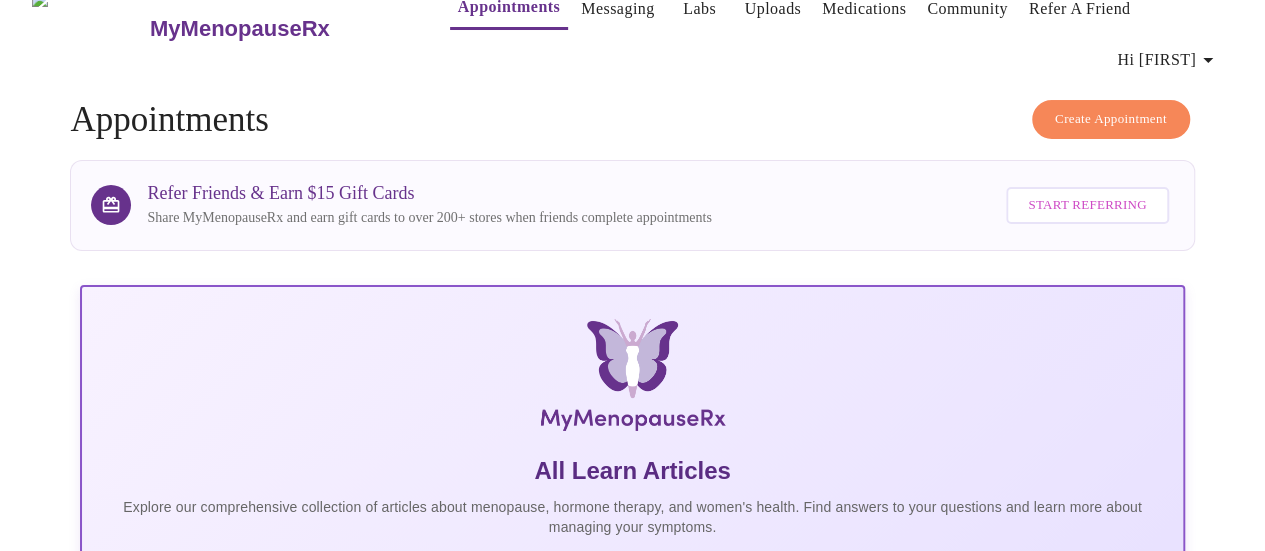 scroll, scrollTop: 0, scrollLeft: 0, axis: both 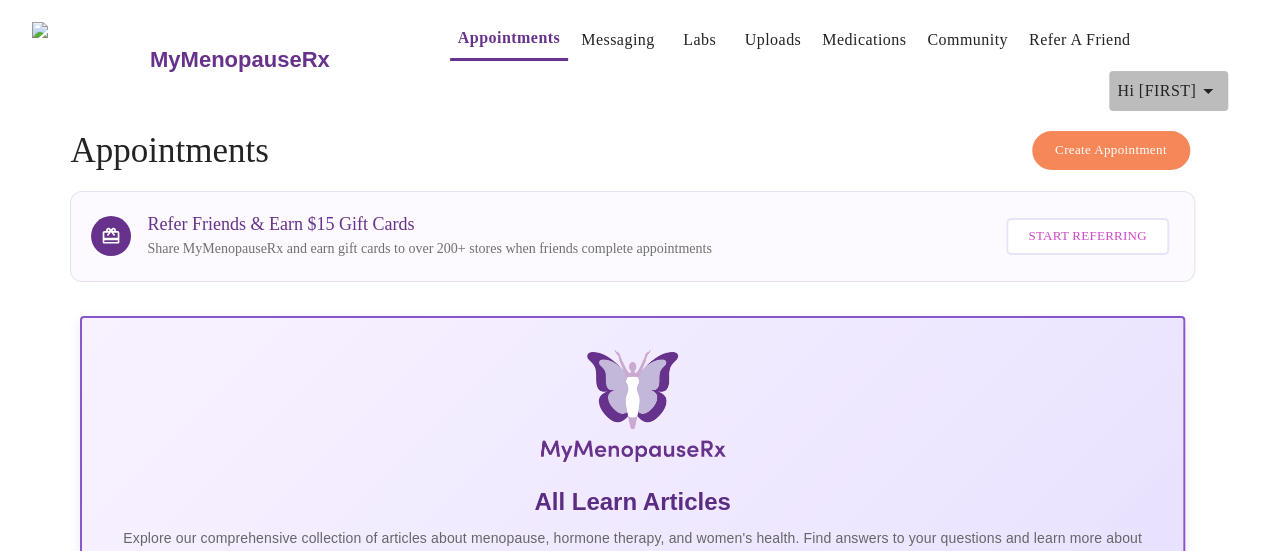 click at bounding box center (1208, 91) 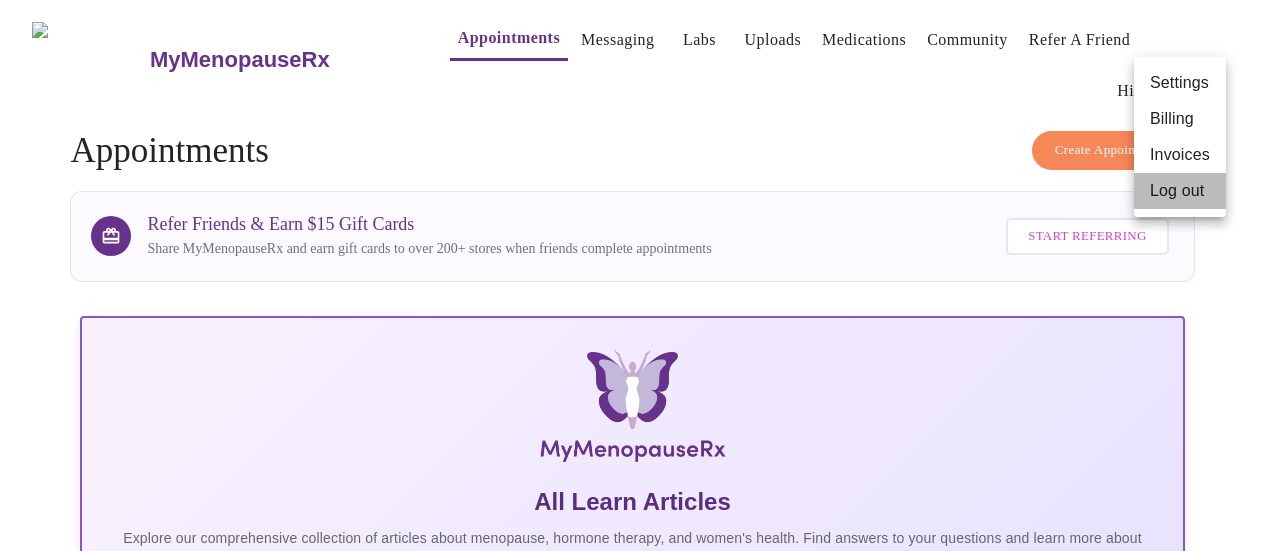 click on "Log out" at bounding box center [1180, 191] 